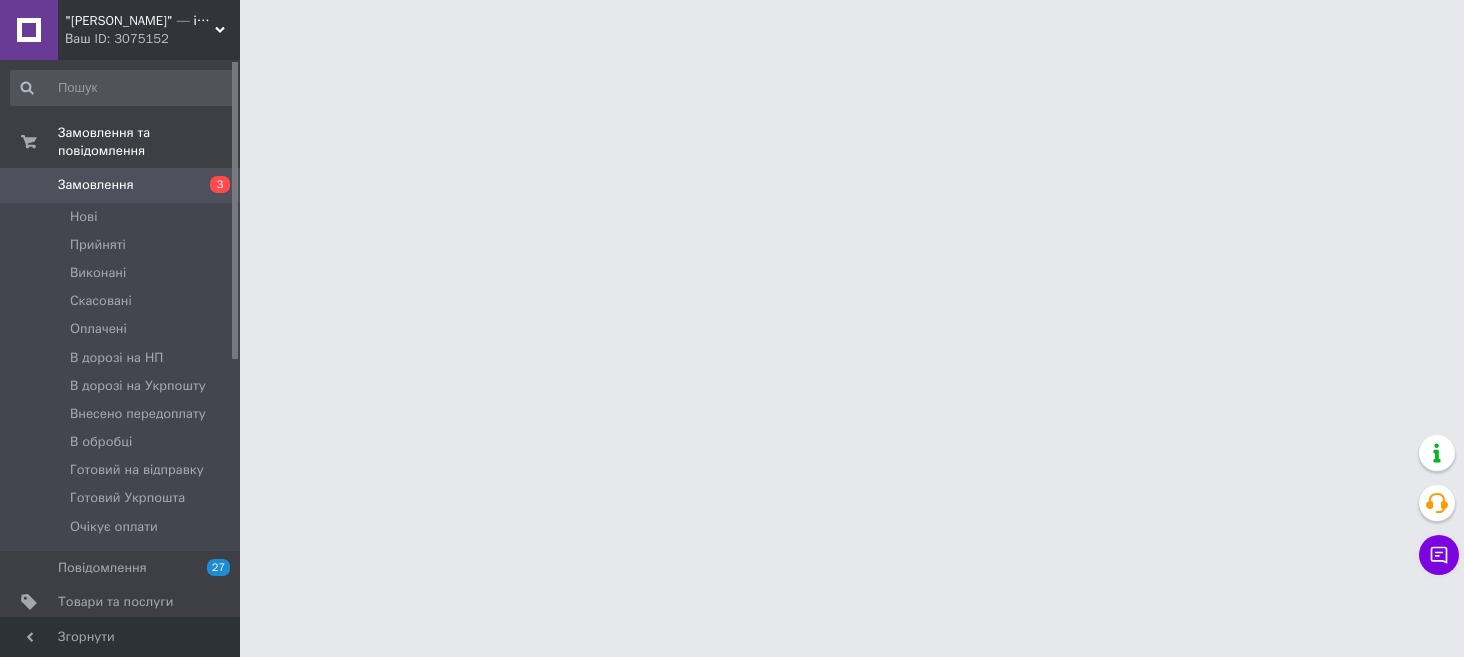 scroll, scrollTop: 0, scrollLeft: 0, axis: both 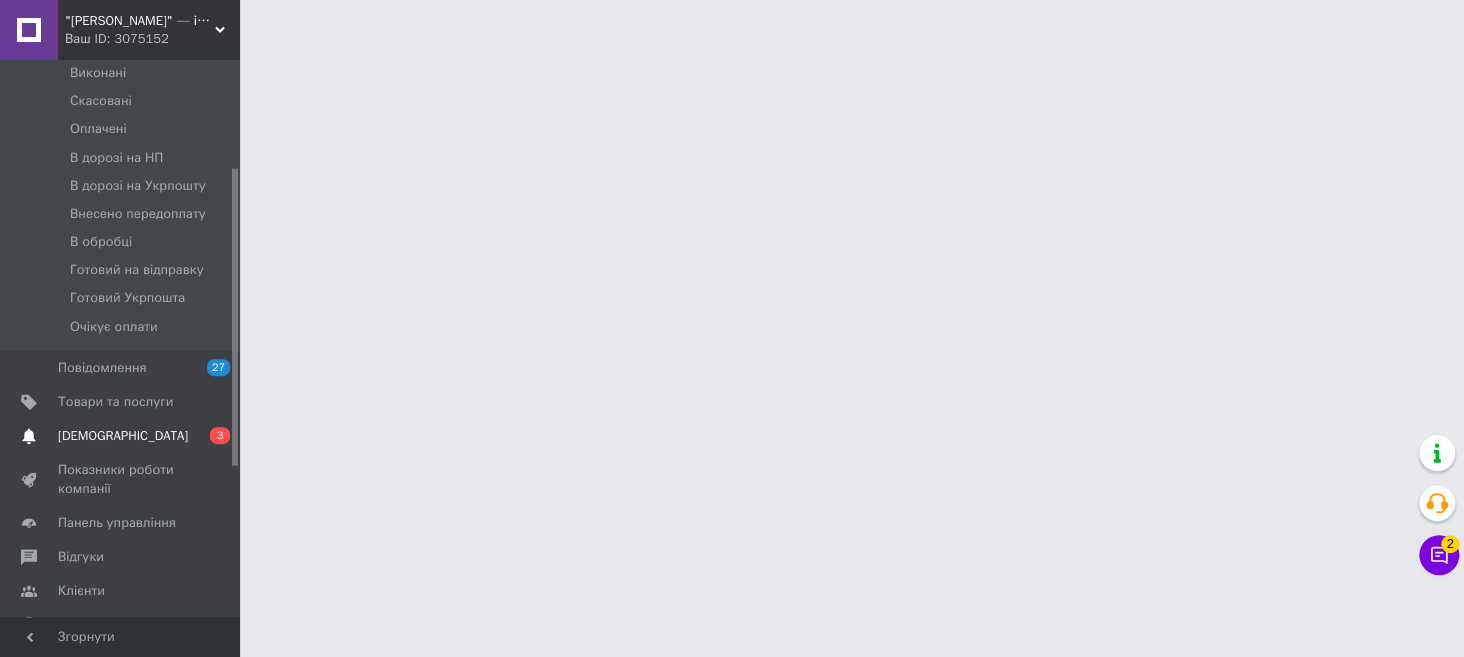 click on "[DEMOGRAPHIC_DATA]" at bounding box center (123, 436) 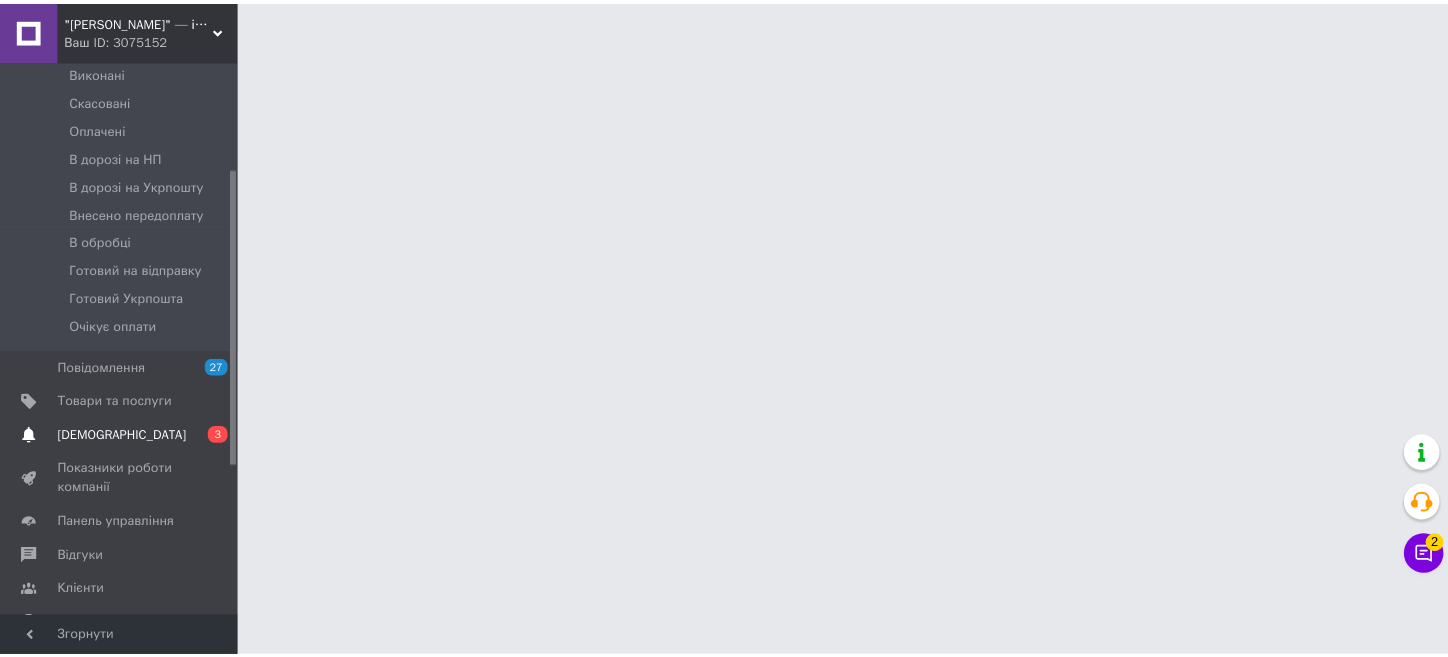 scroll, scrollTop: 84, scrollLeft: 0, axis: vertical 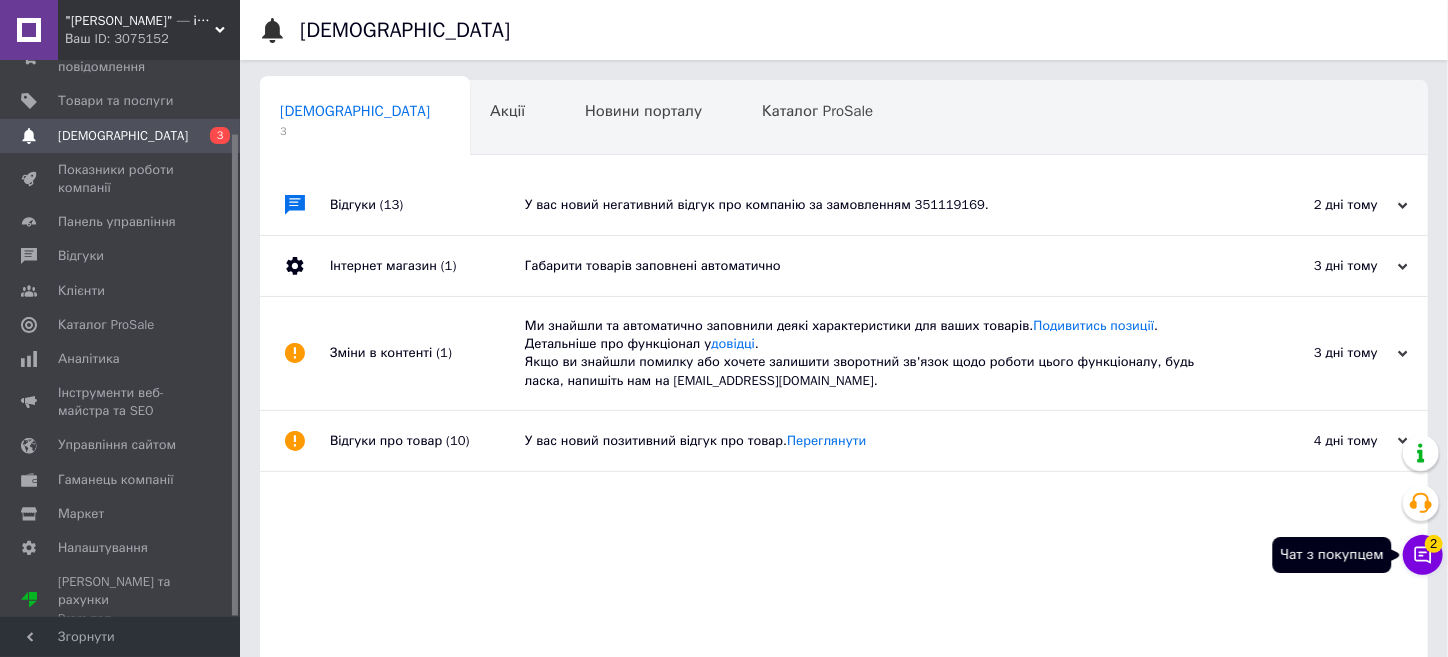 click on "2" at bounding box center (1434, 544) 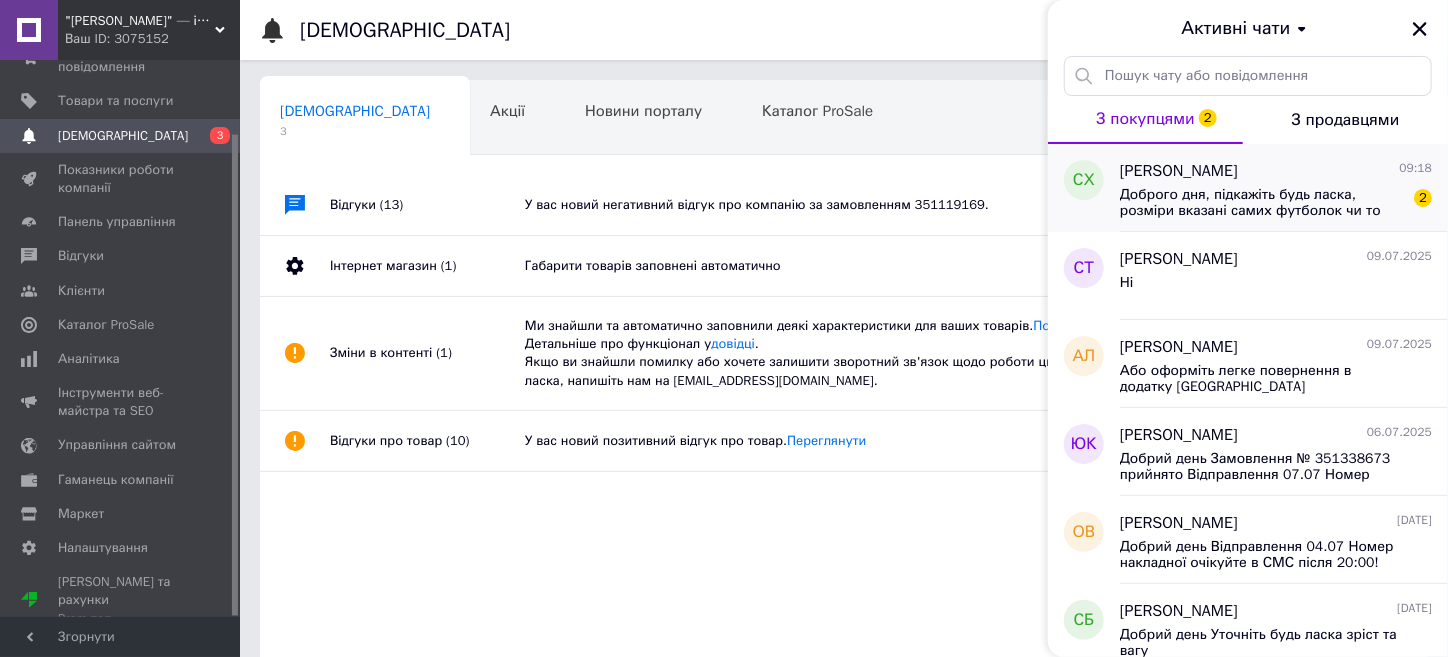 click on "Доброго дня, підкажіть будь ласка, розміри вказані самих футболок чи то розміри по тілу?" at bounding box center [1262, 203] 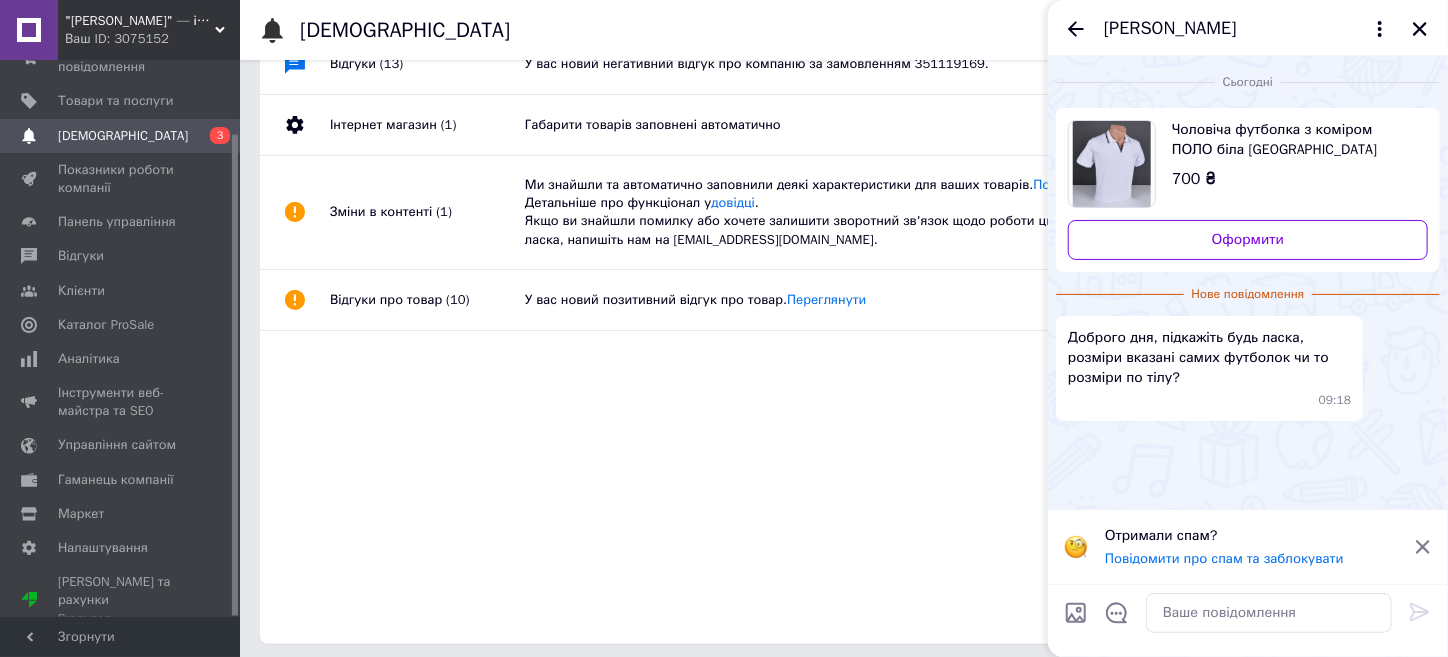 scroll, scrollTop: 147, scrollLeft: 0, axis: vertical 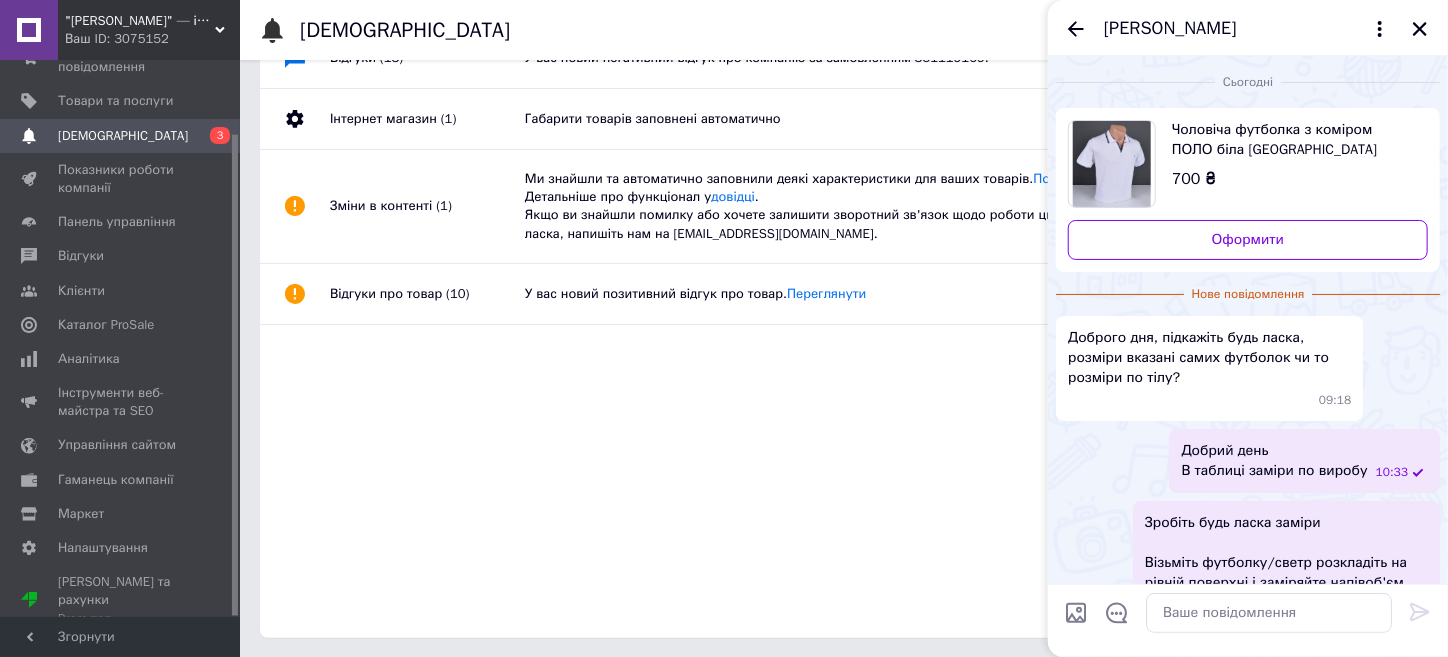 click on "Степан Ховдун" at bounding box center (1170, 29) 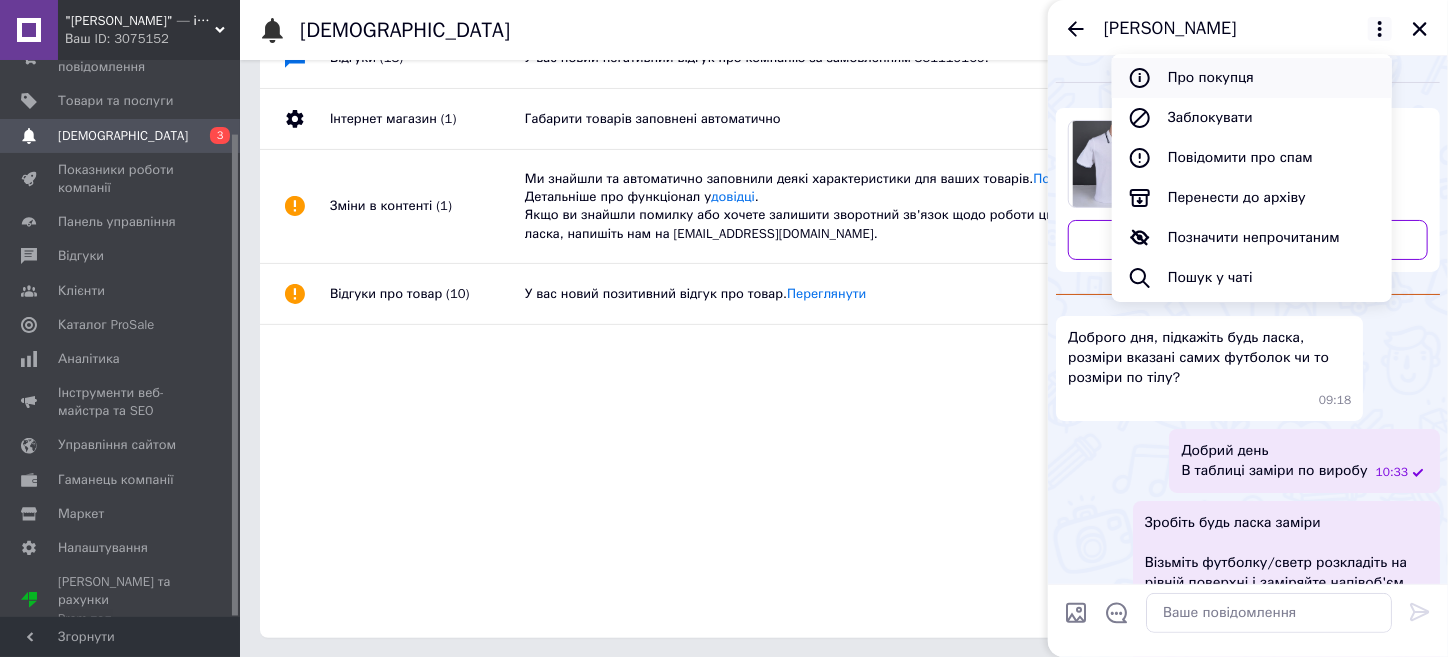 click on "Про покупця" at bounding box center [1252, 78] 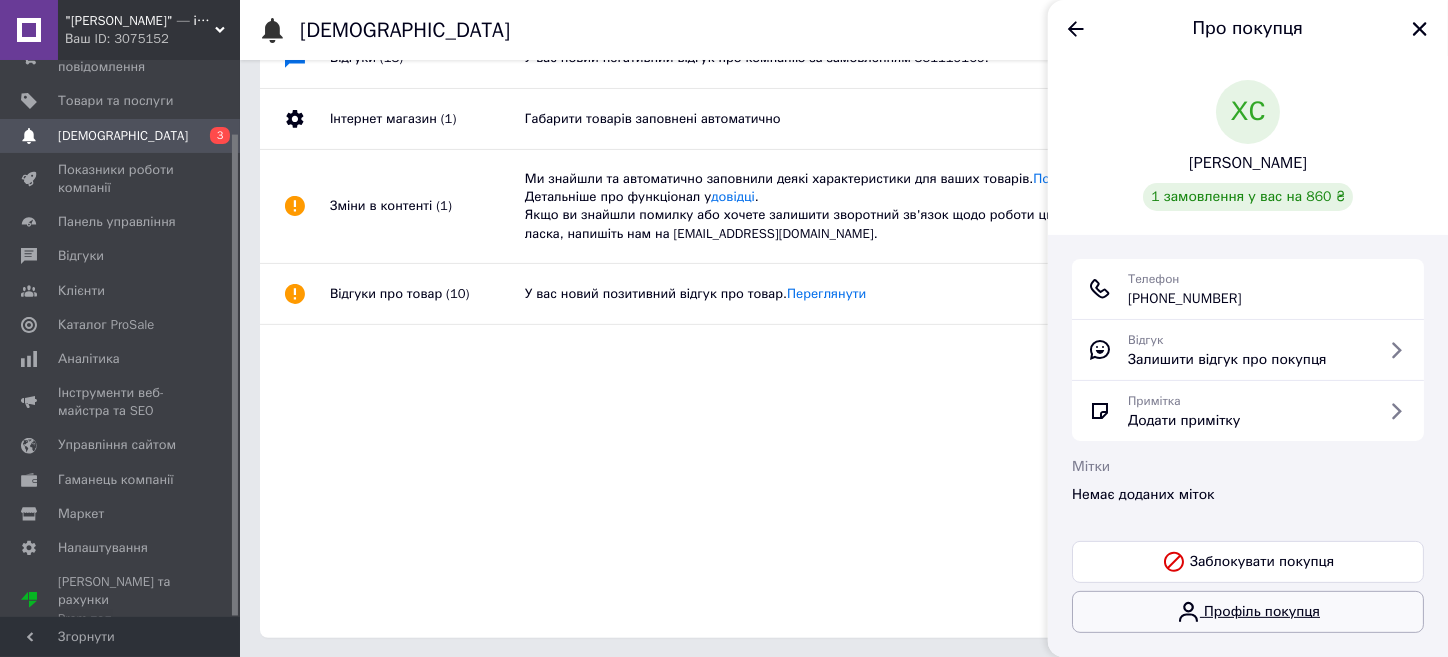 click on "Профіль покупця" at bounding box center (1248, 612) 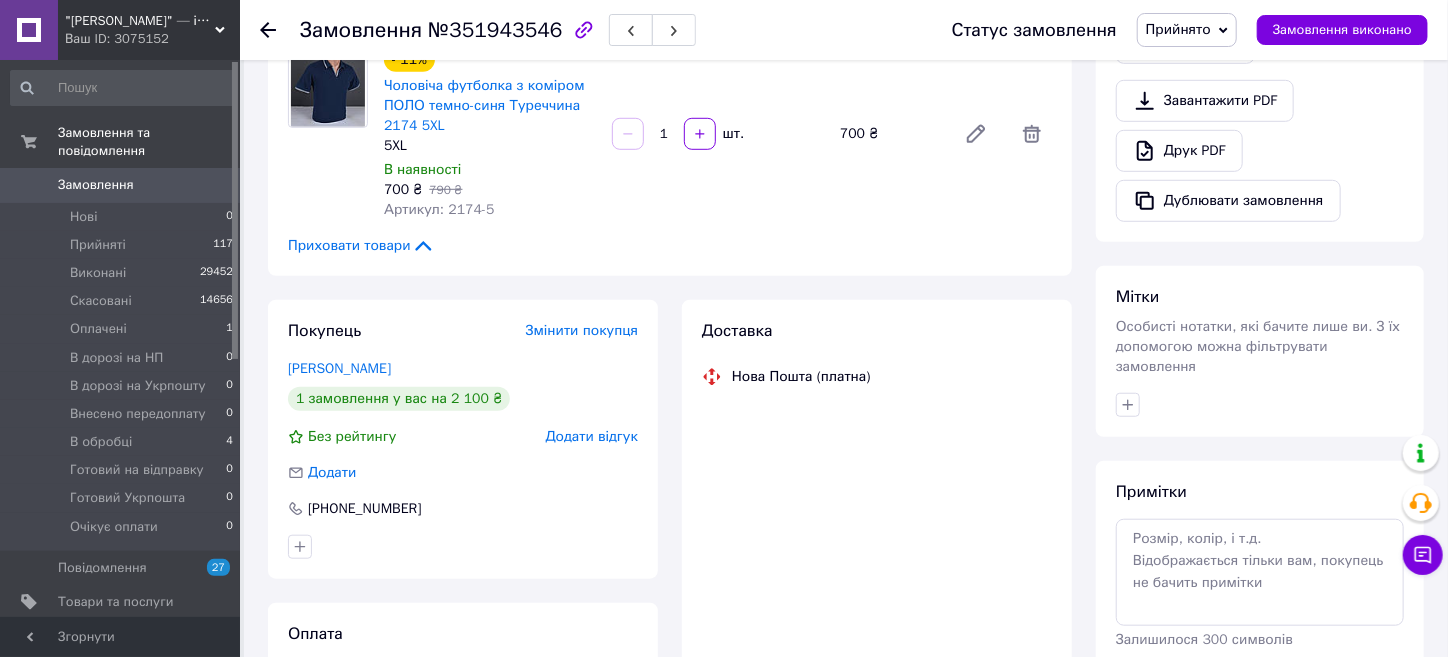 scroll, scrollTop: 600, scrollLeft: 0, axis: vertical 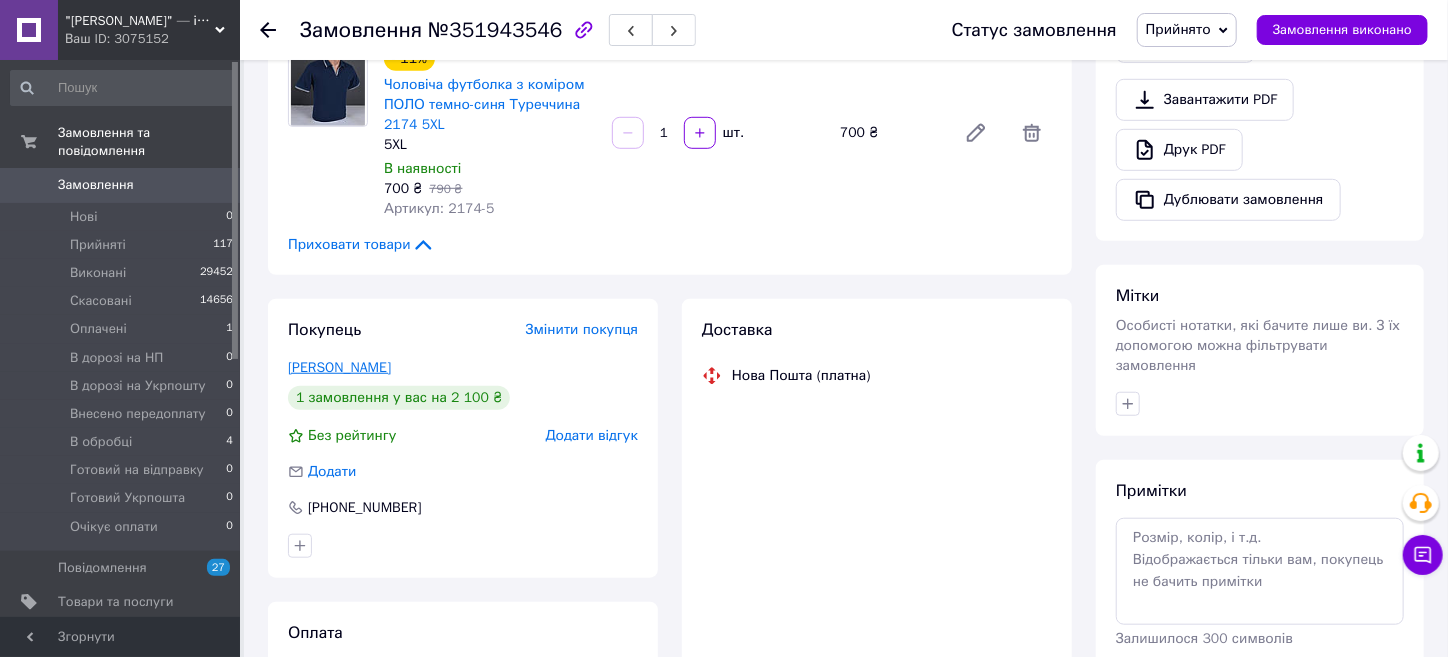 click on "Овсієнко Дмитро" at bounding box center (339, 367) 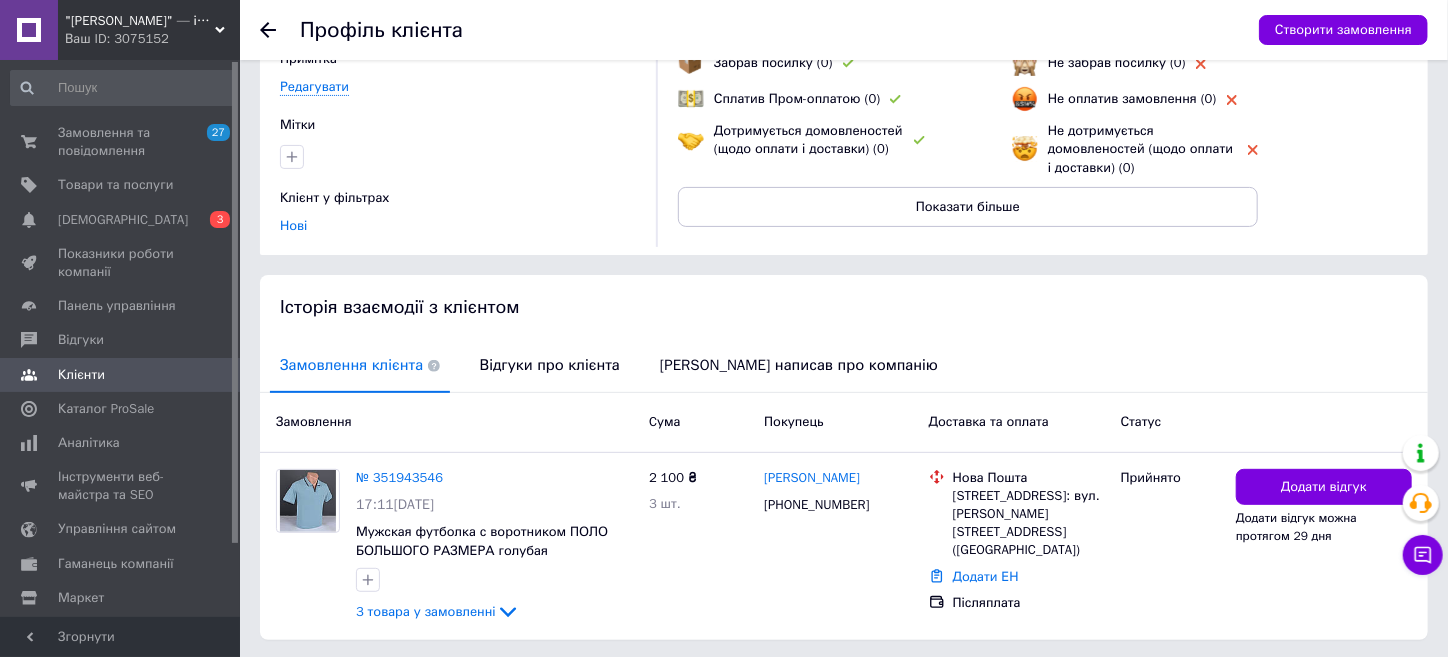 scroll, scrollTop: 200, scrollLeft: 0, axis: vertical 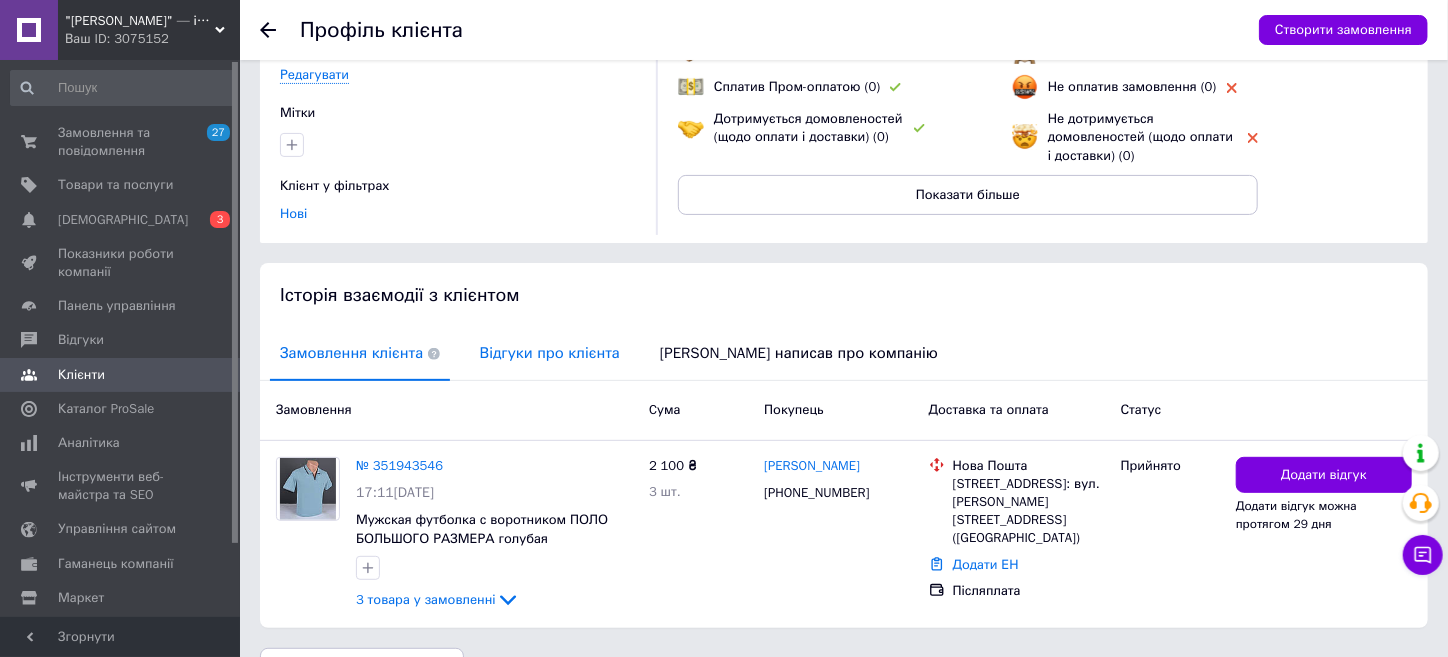 click on "Відгуки про клієнта" at bounding box center (550, 353) 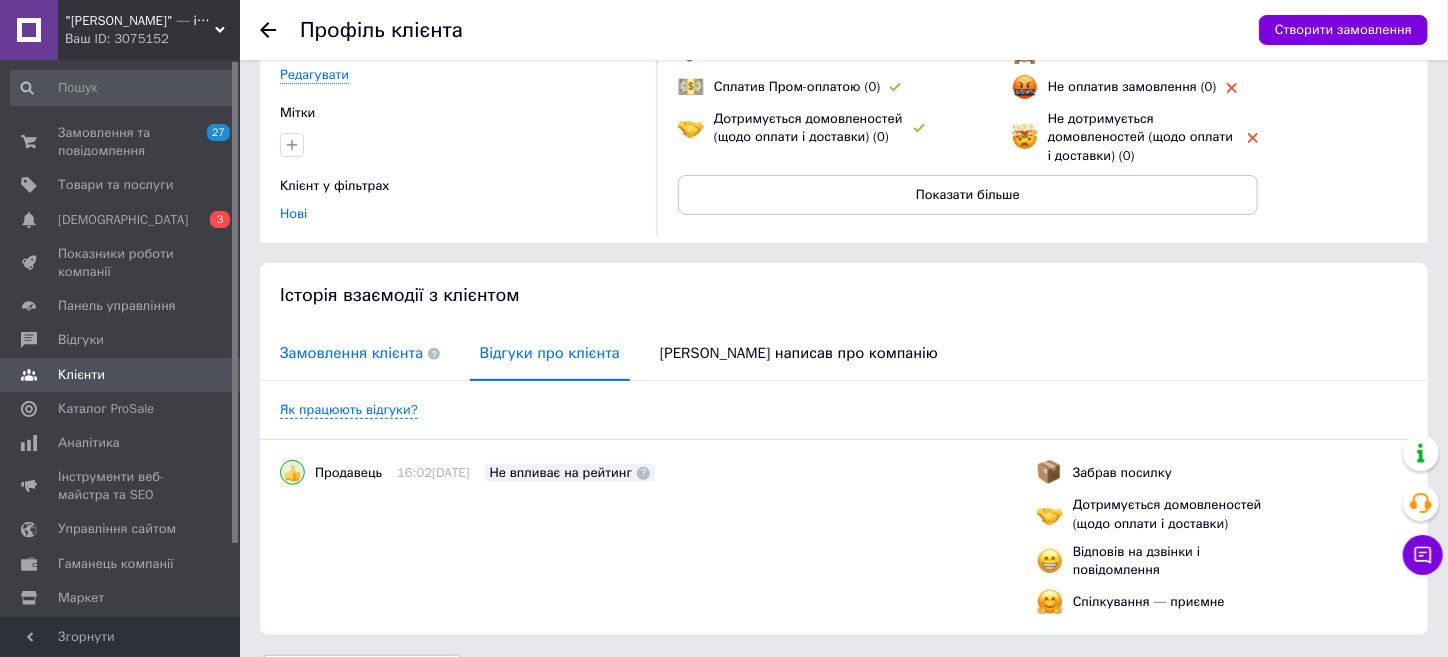 click on "Замовлення клієнта" at bounding box center (360, 353) 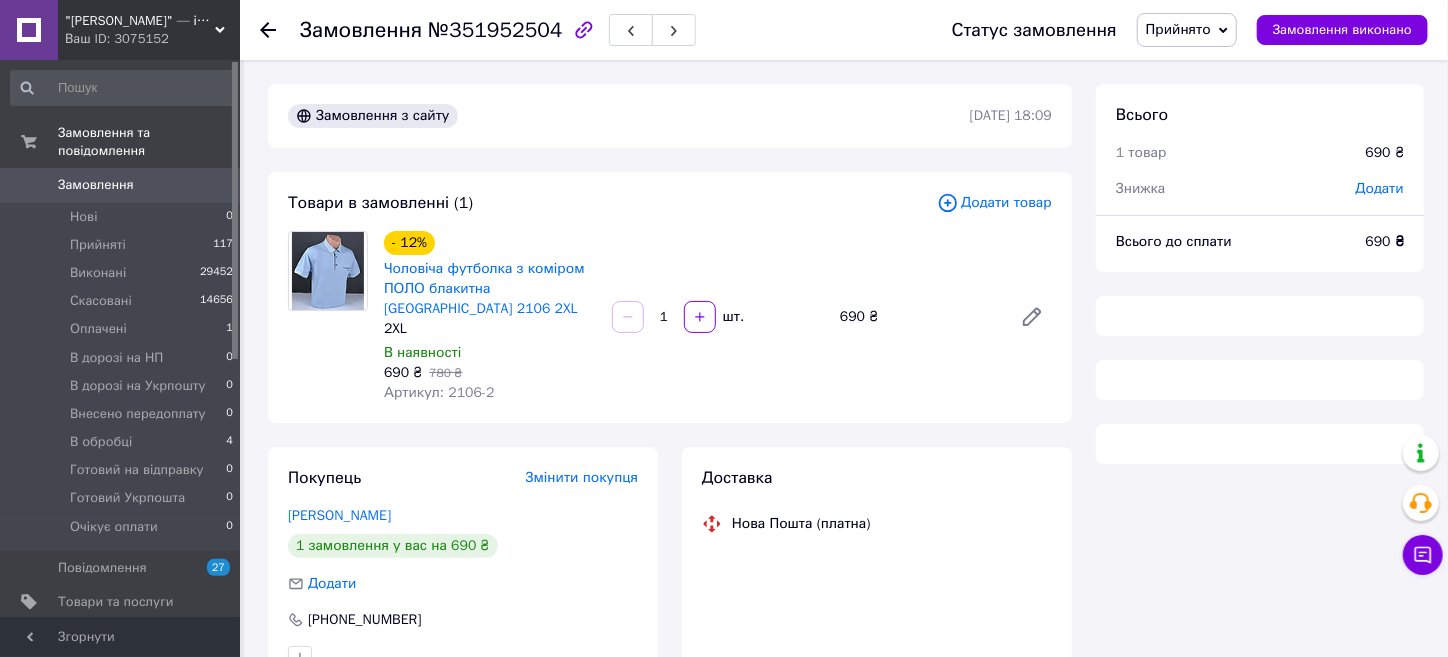scroll, scrollTop: 200, scrollLeft: 0, axis: vertical 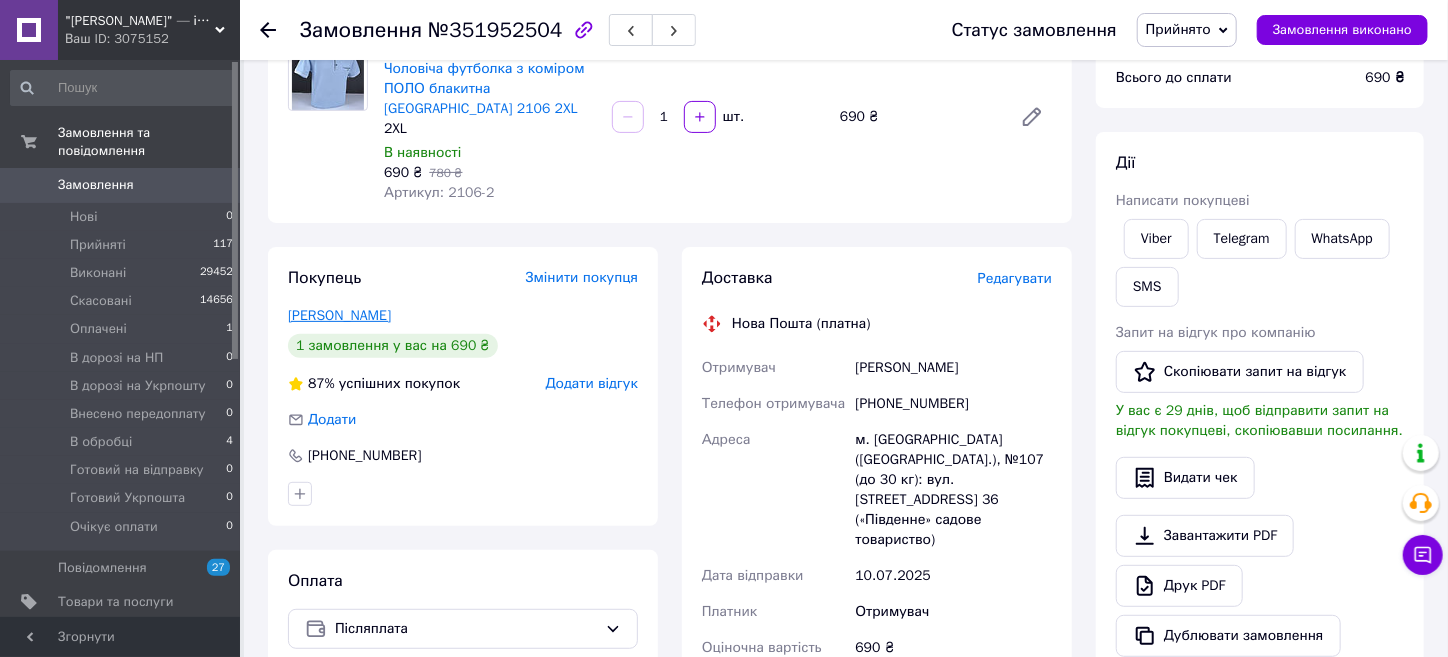 click on "Стрелюк Іван" at bounding box center (339, 315) 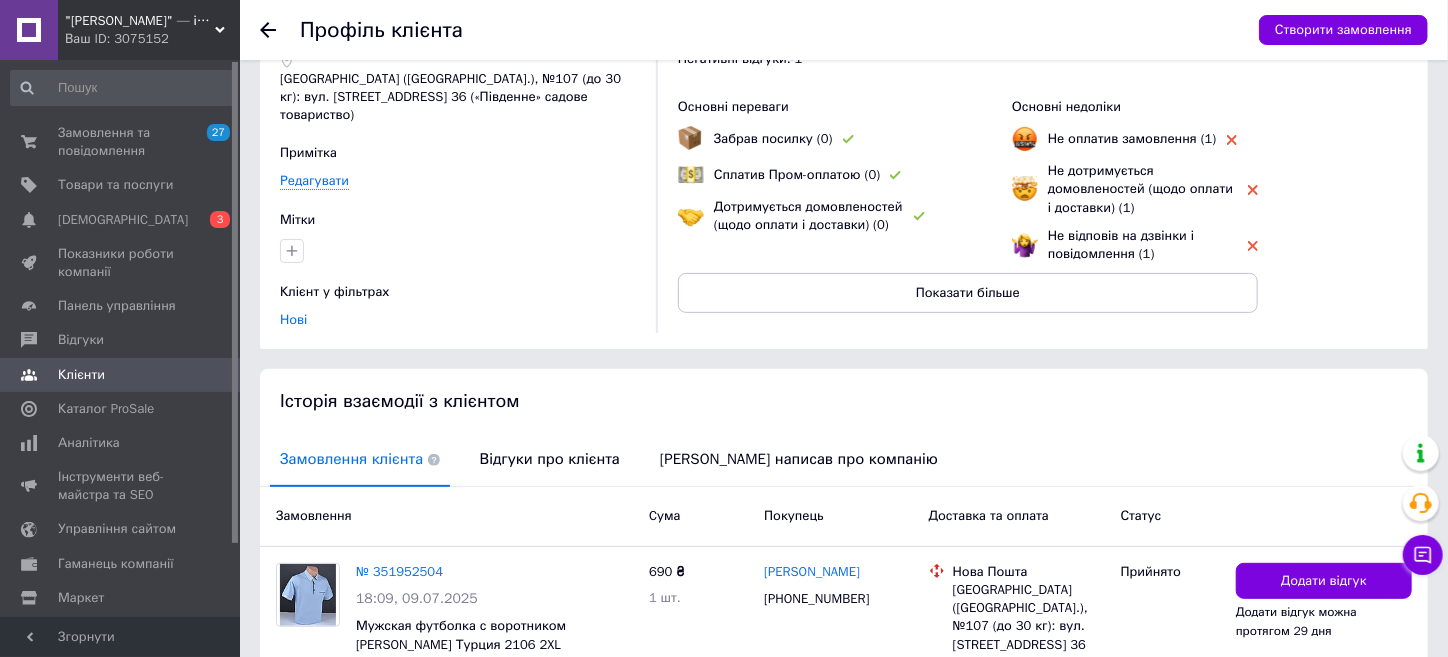 scroll, scrollTop: 259, scrollLeft: 0, axis: vertical 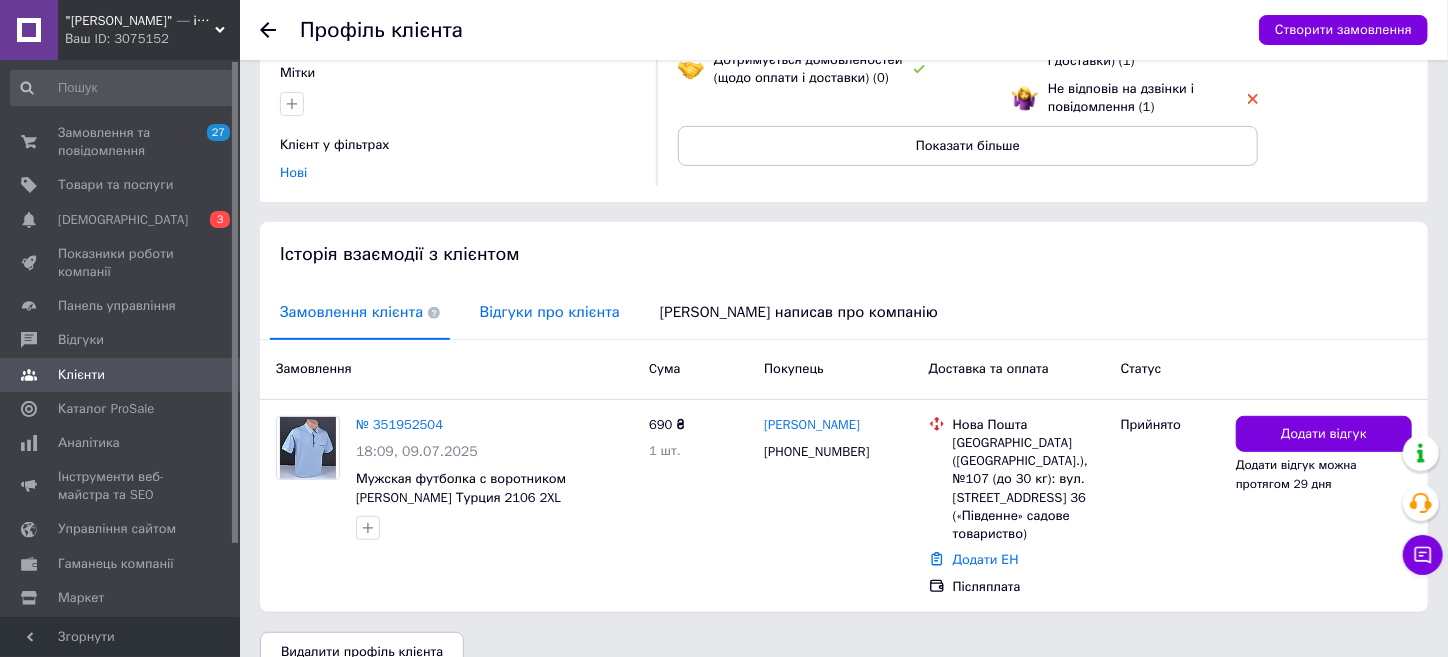 click on "Відгуки про клієнта" at bounding box center (550, 312) 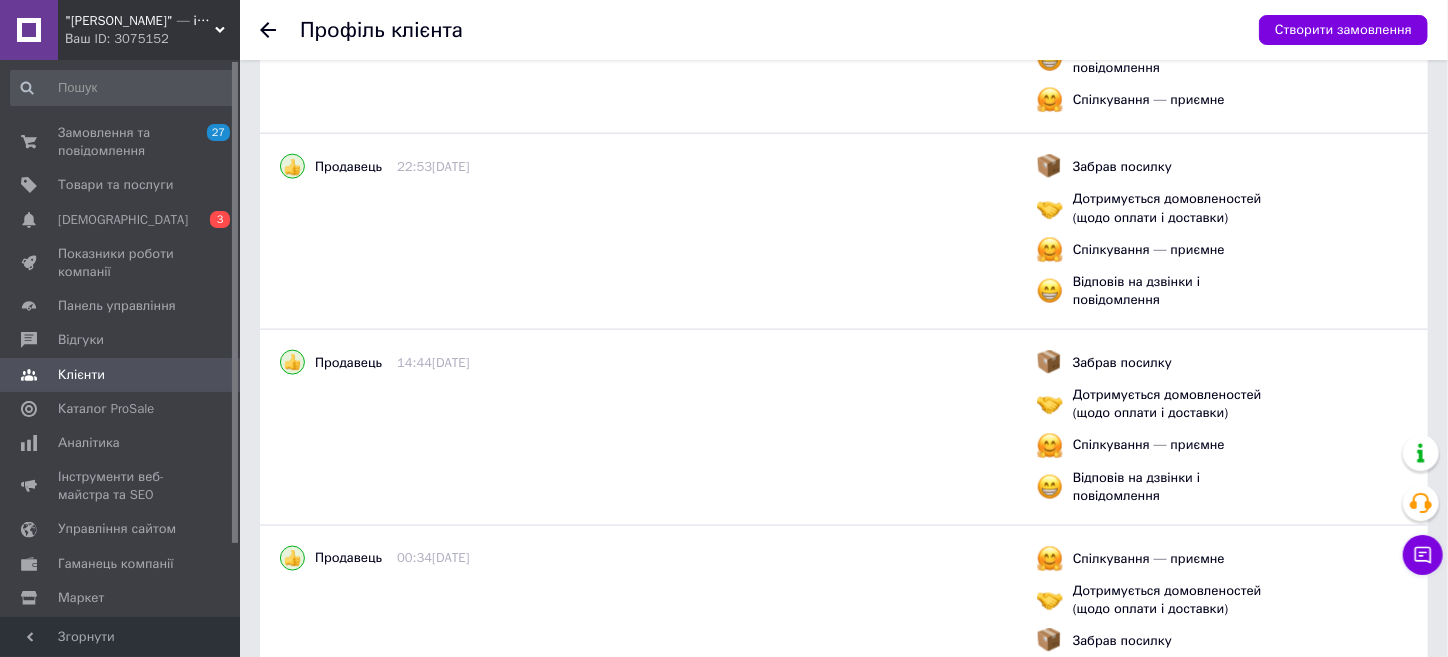 scroll, scrollTop: 1347, scrollLeft: 0, axis: vertical 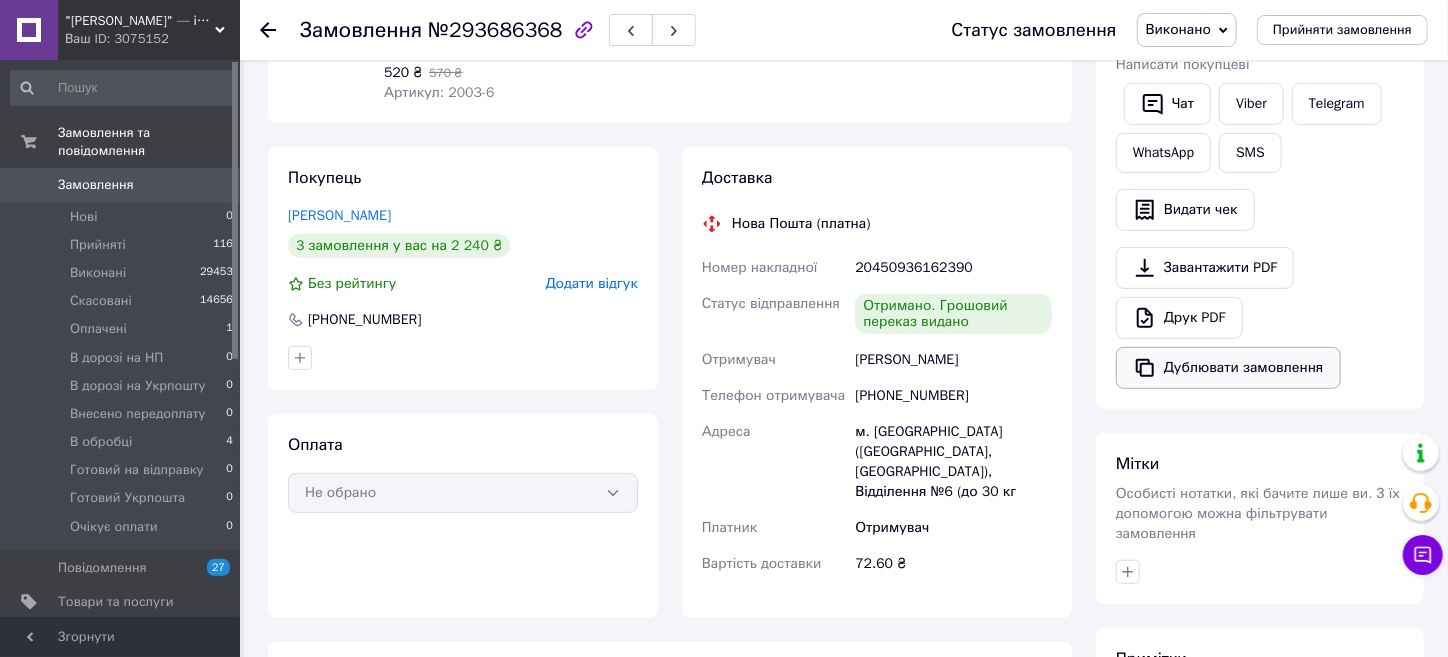 click on "Дублювати замовлення" at bounding box center [1228, 368] 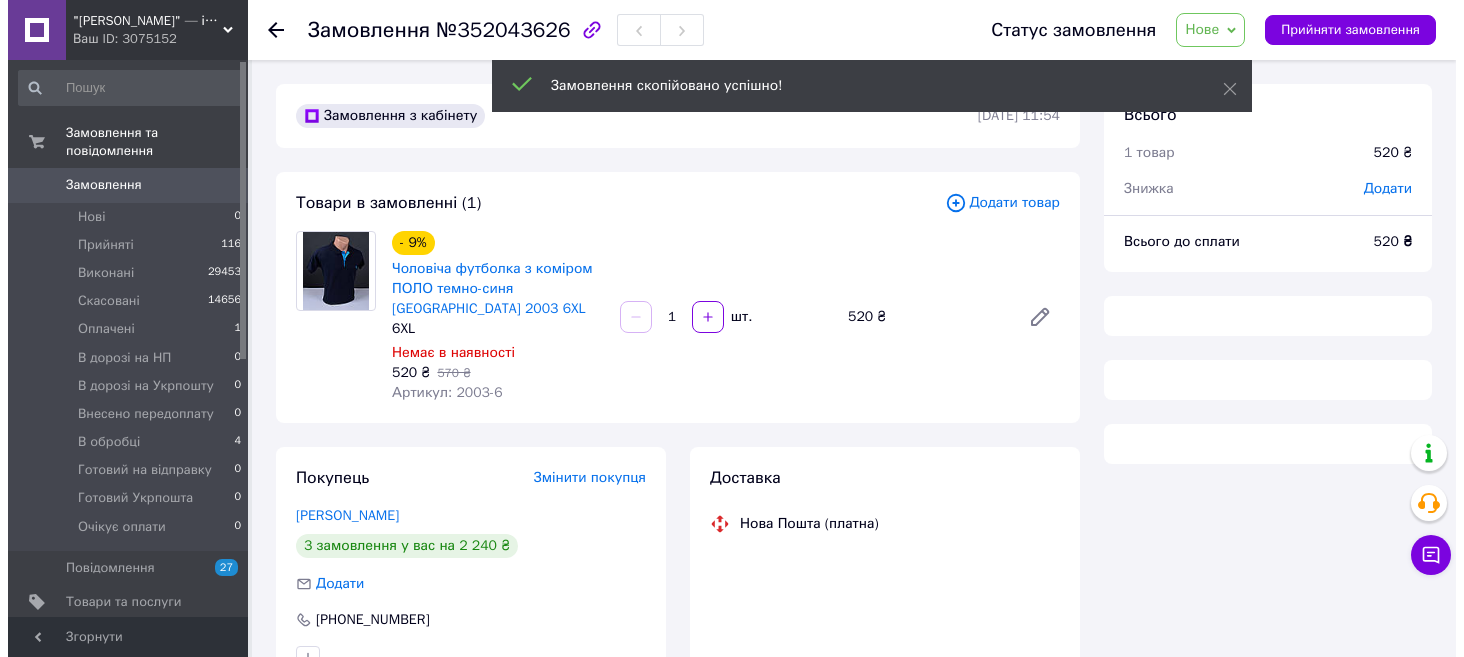 scroll, scrollTop: 0, scrollLeft: 0, axis: both 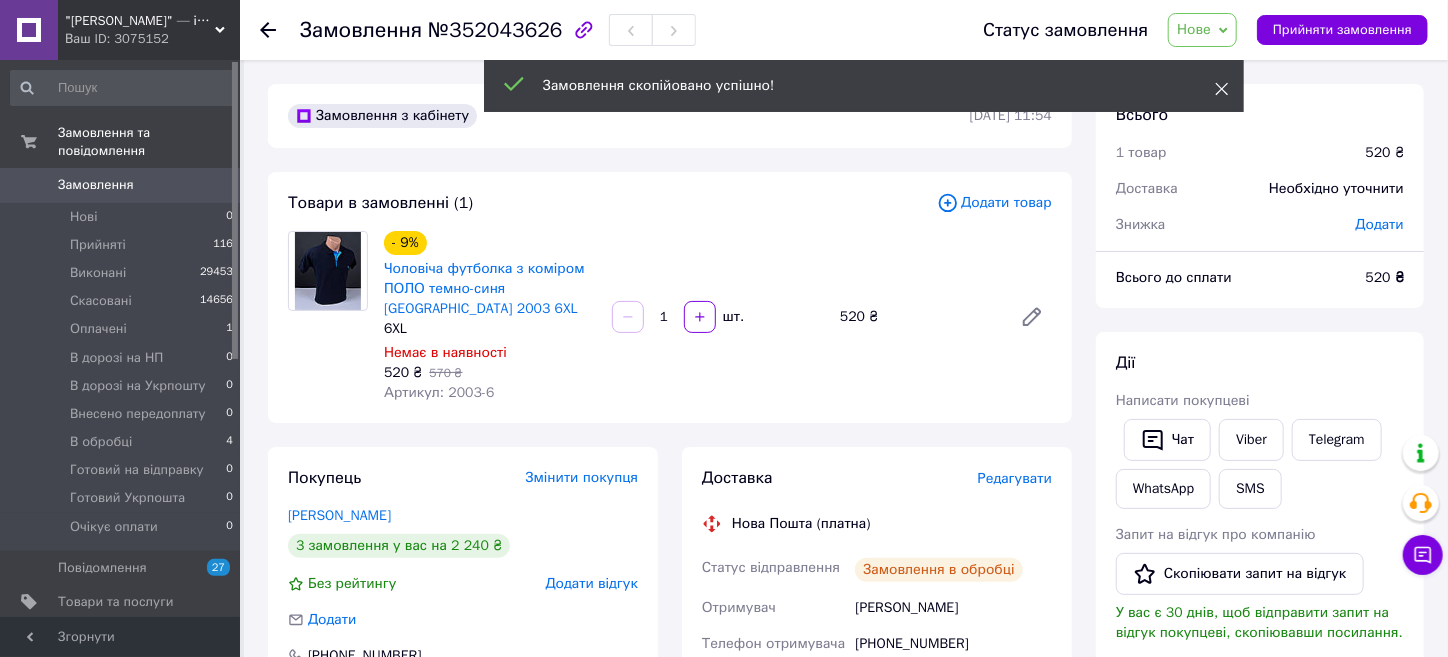 click 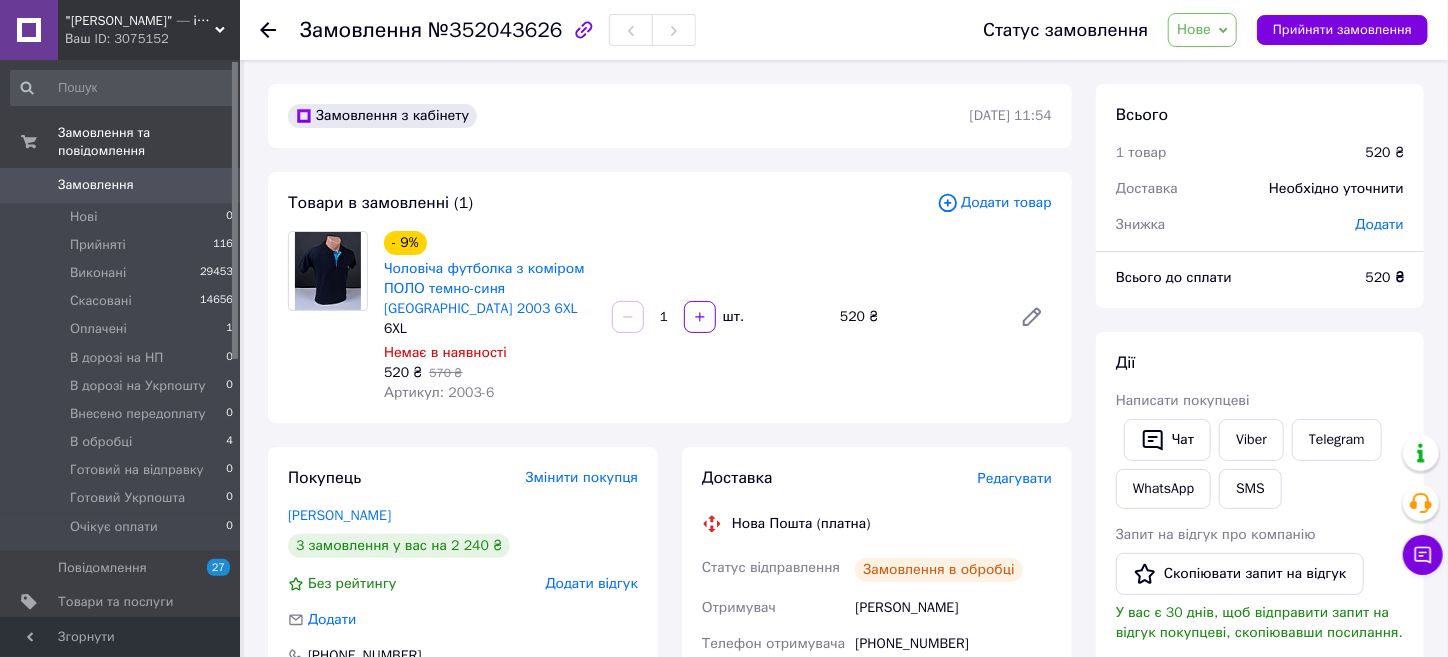 click on "Додати товар" at bounding box center (994, 203) 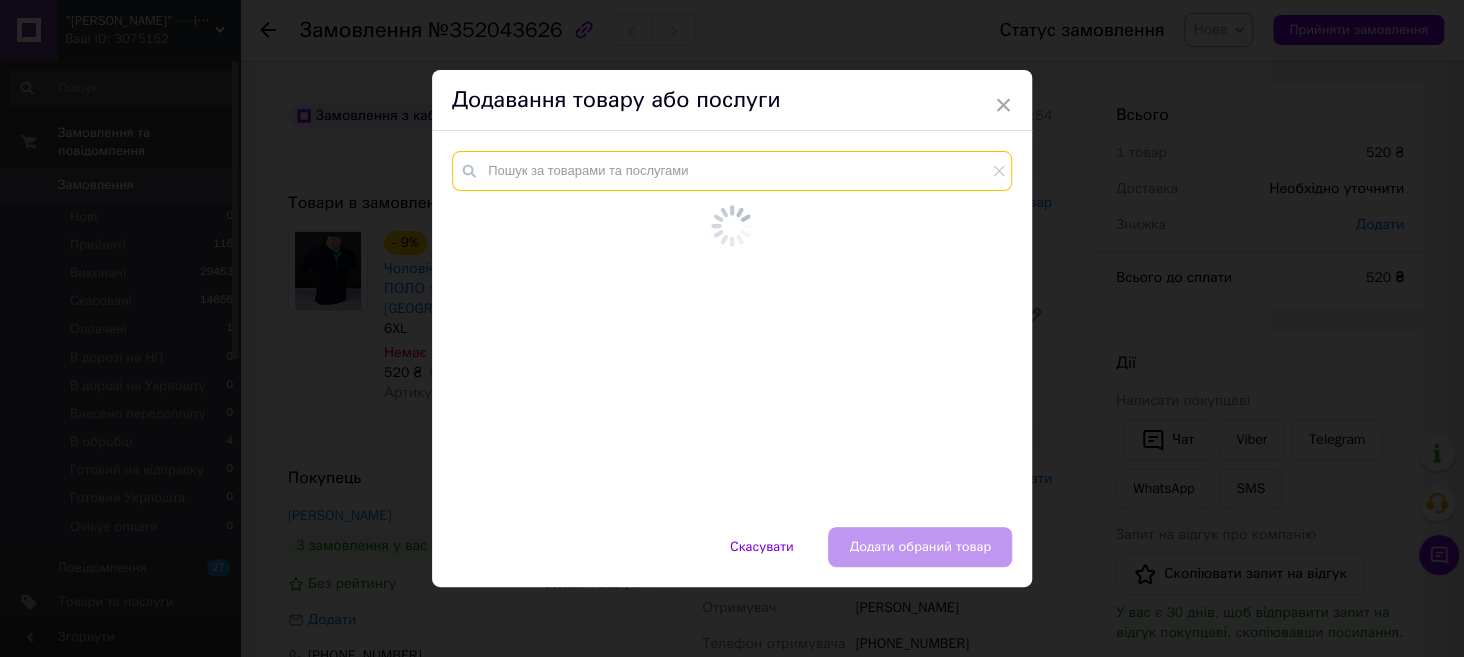click at bounding box center [732, 171] 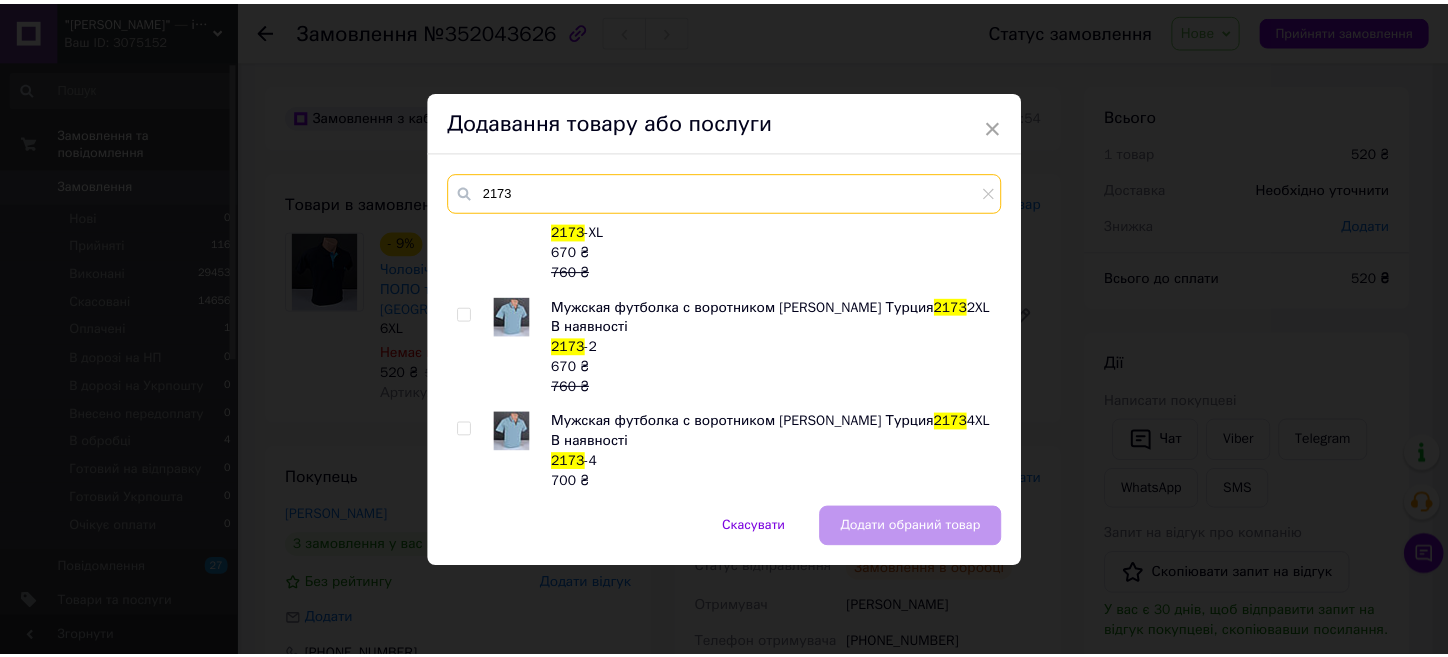 scroll, scrollTop: 300, scrollLeft: 0, axis: vertical 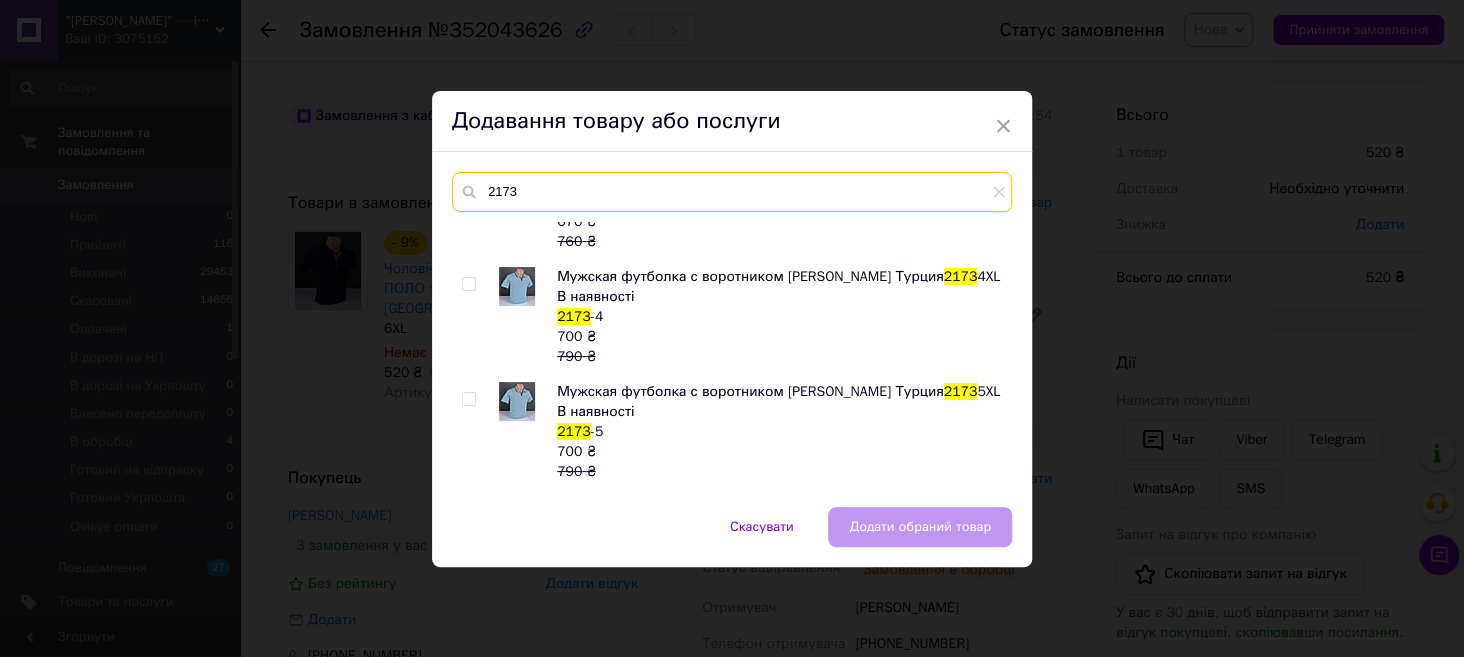 type on "2173" 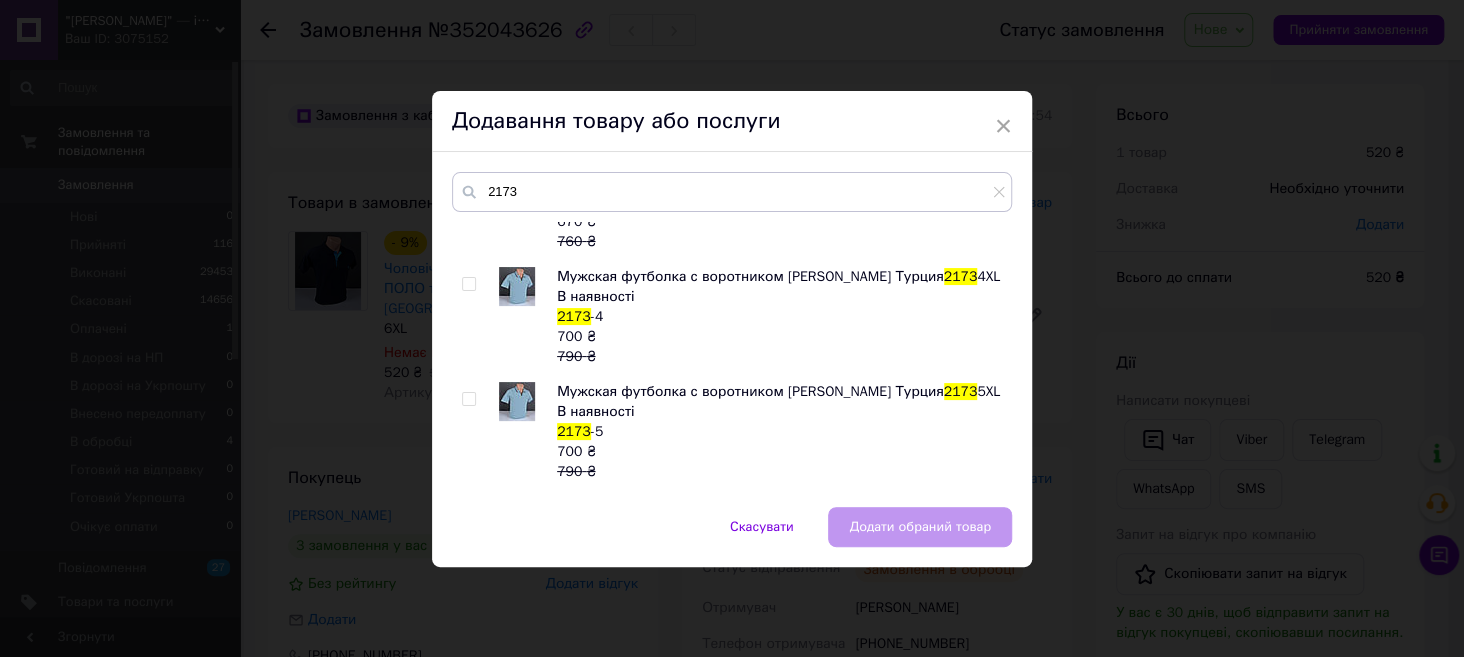 click at bounding box center (468, 399) 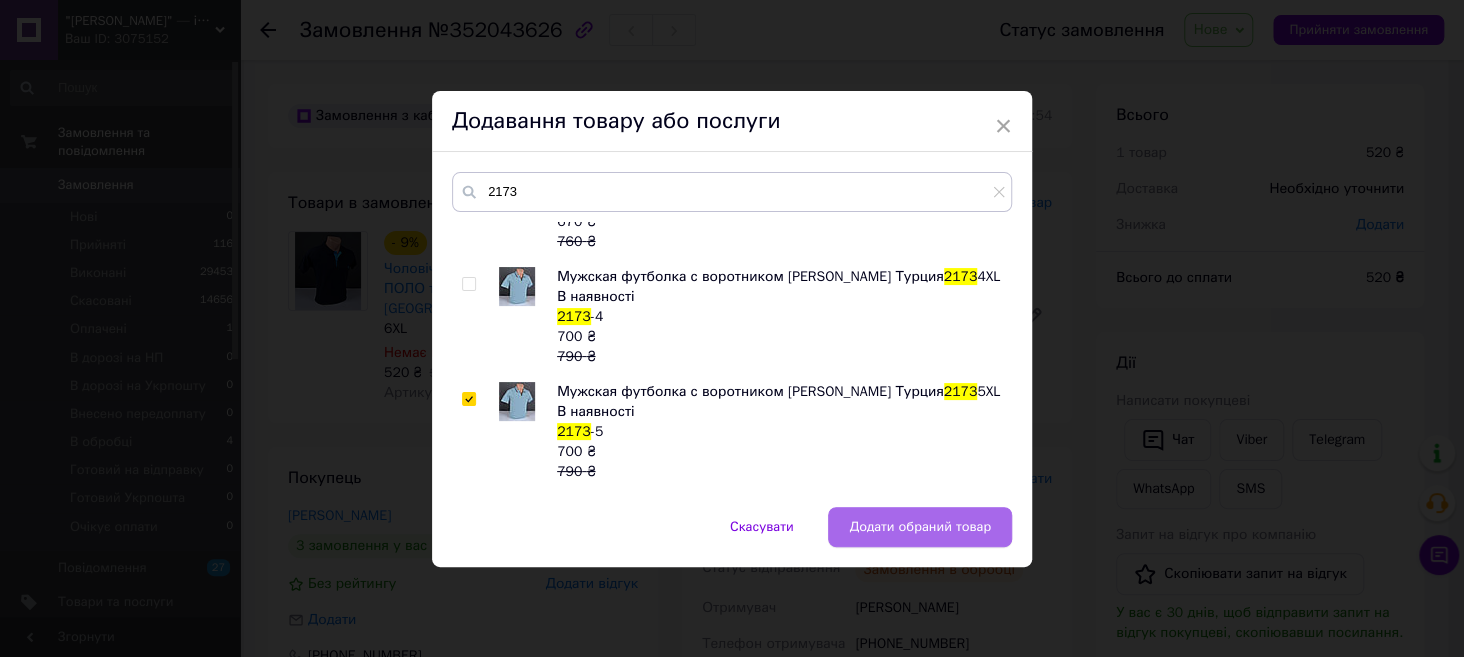 click on "Додати обраний товар" at bounding box center [920, 527] 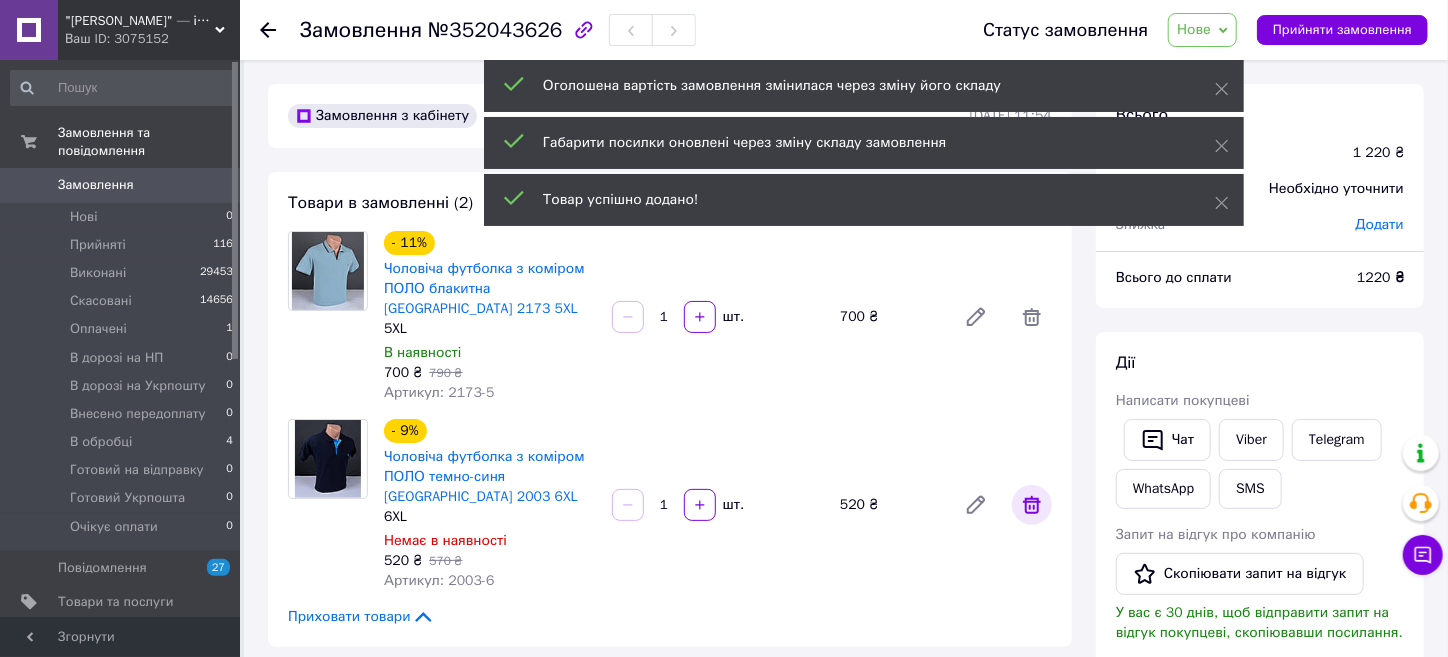 click 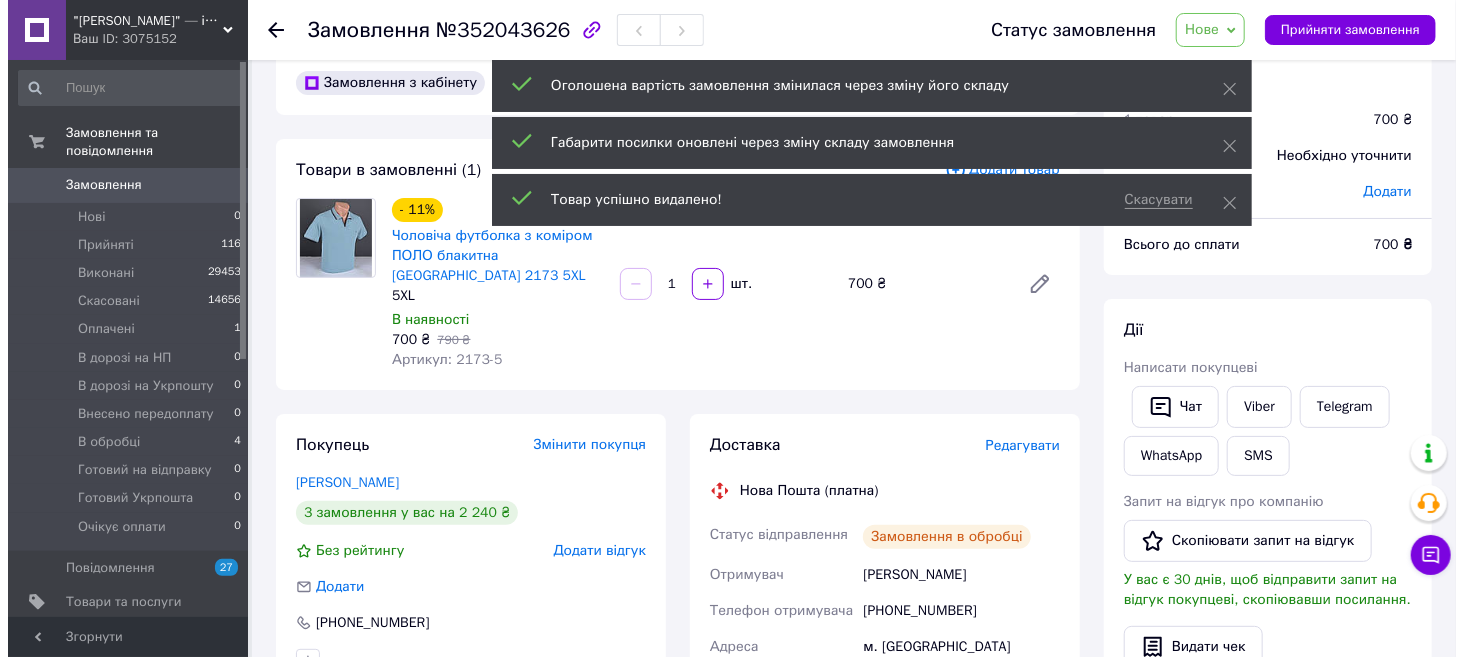 scroll, scrollTop: 0, scrollLeft: 0, axis: both 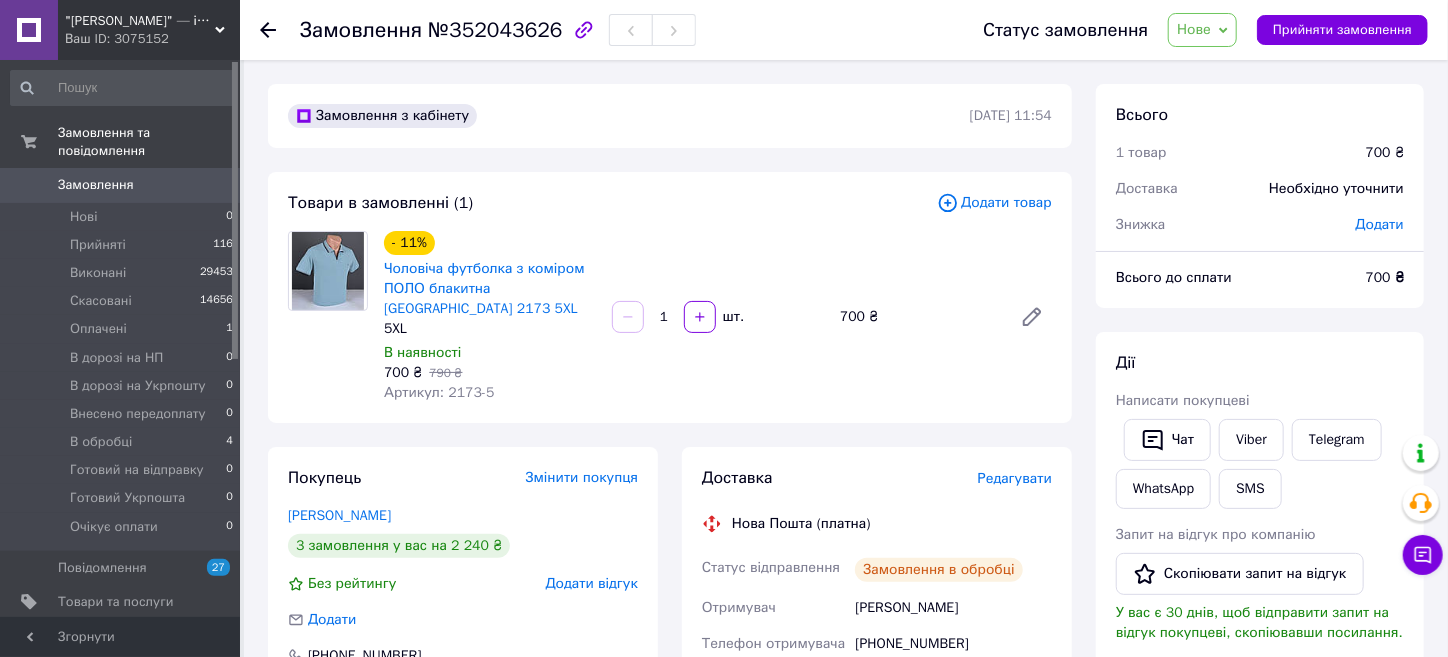 click on "Редагувати" at bounding box center (1015, 478) 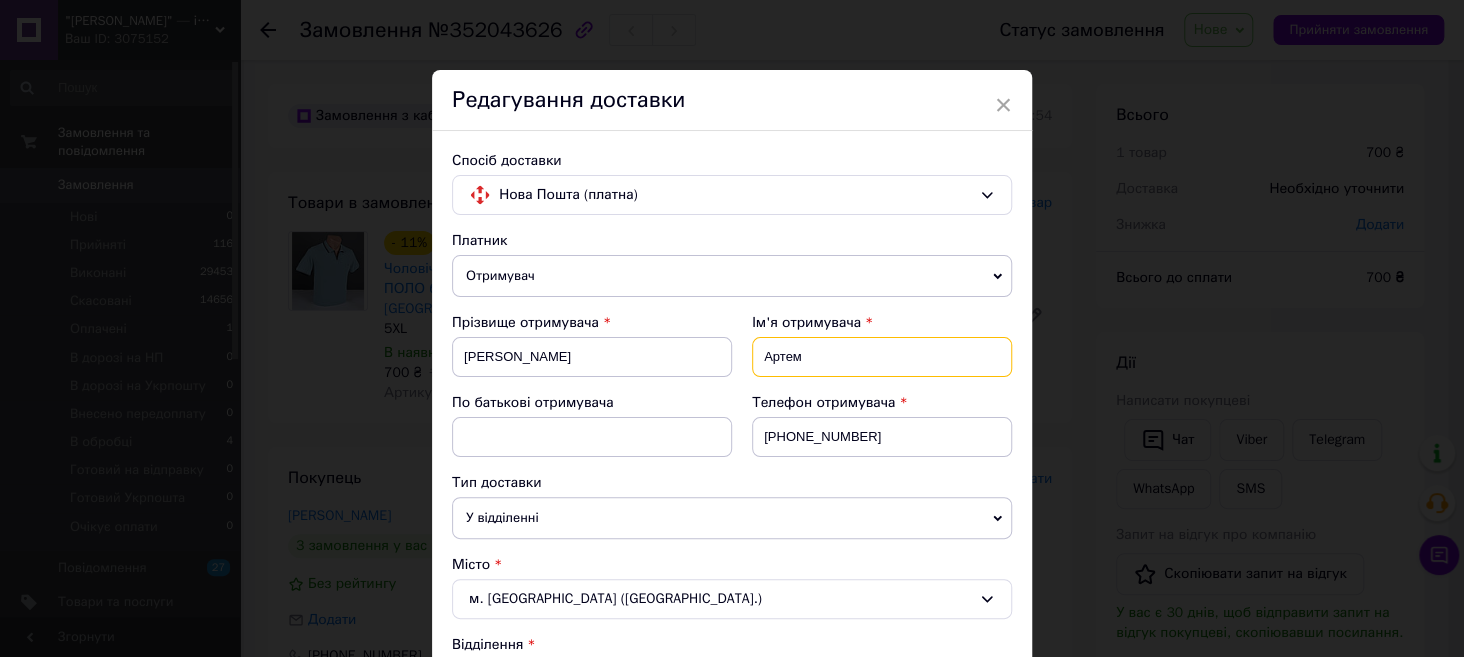 click on "Артем" at bounding box center (882, 357) 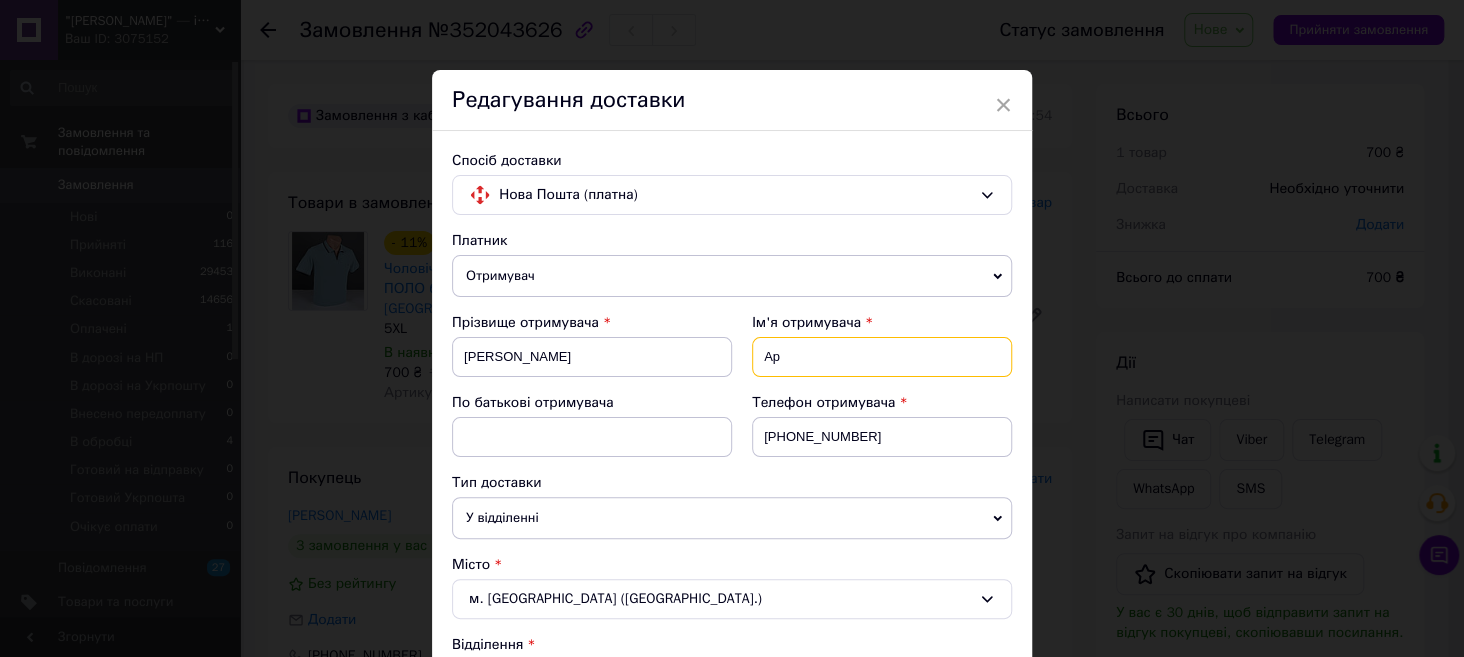 type on "А" 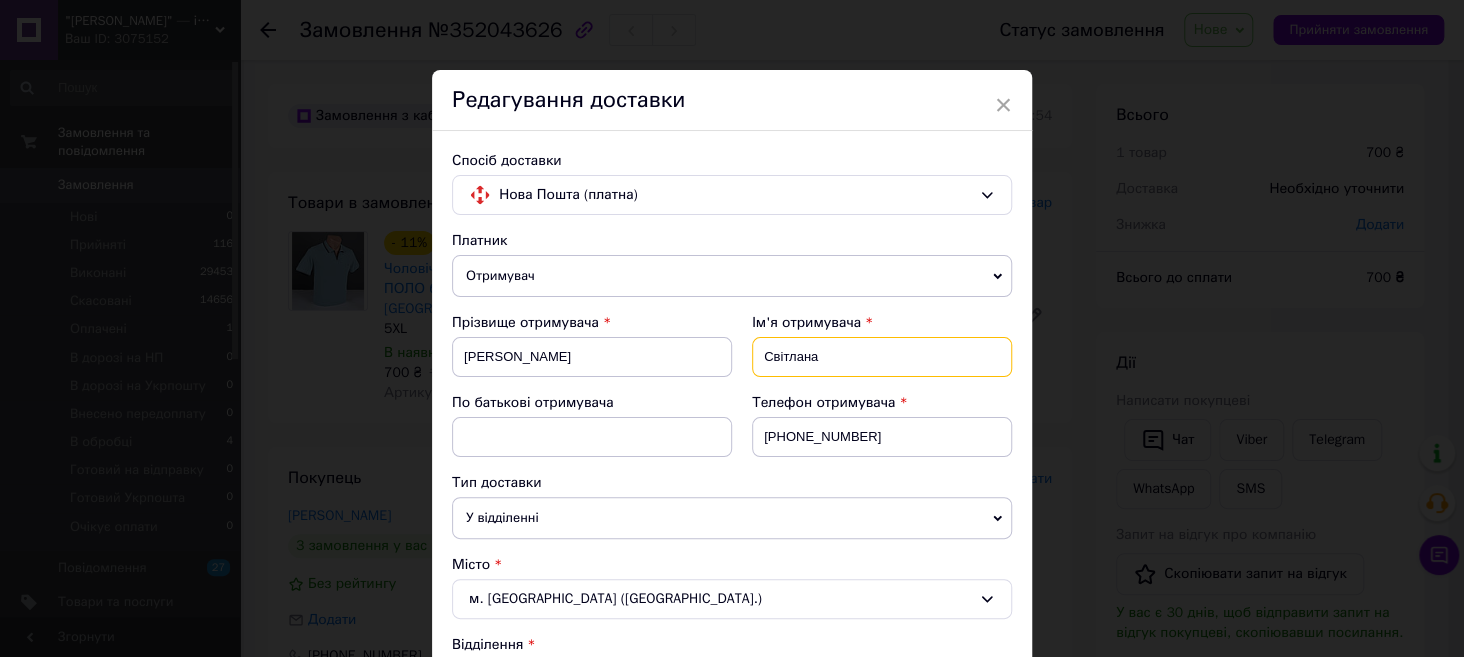 type on "Світлана" 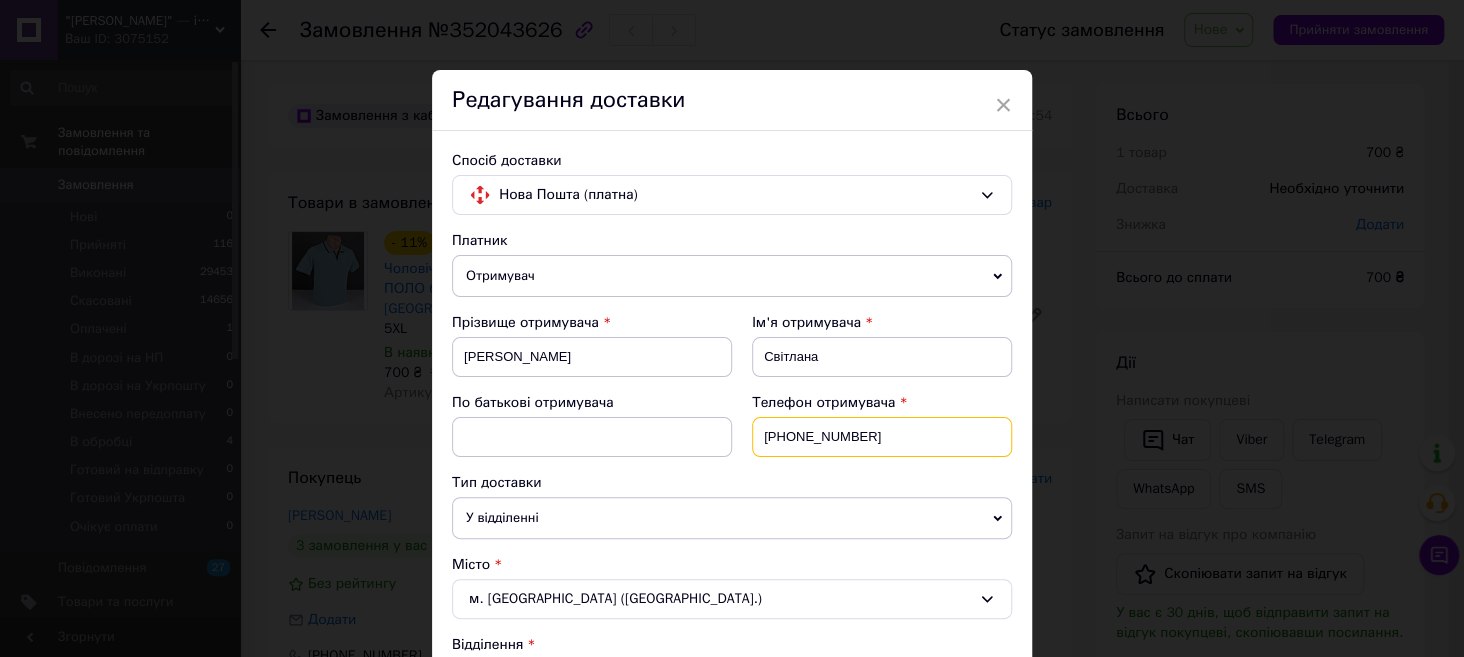 click on "+380952872919" at bounding box center (882, 437) 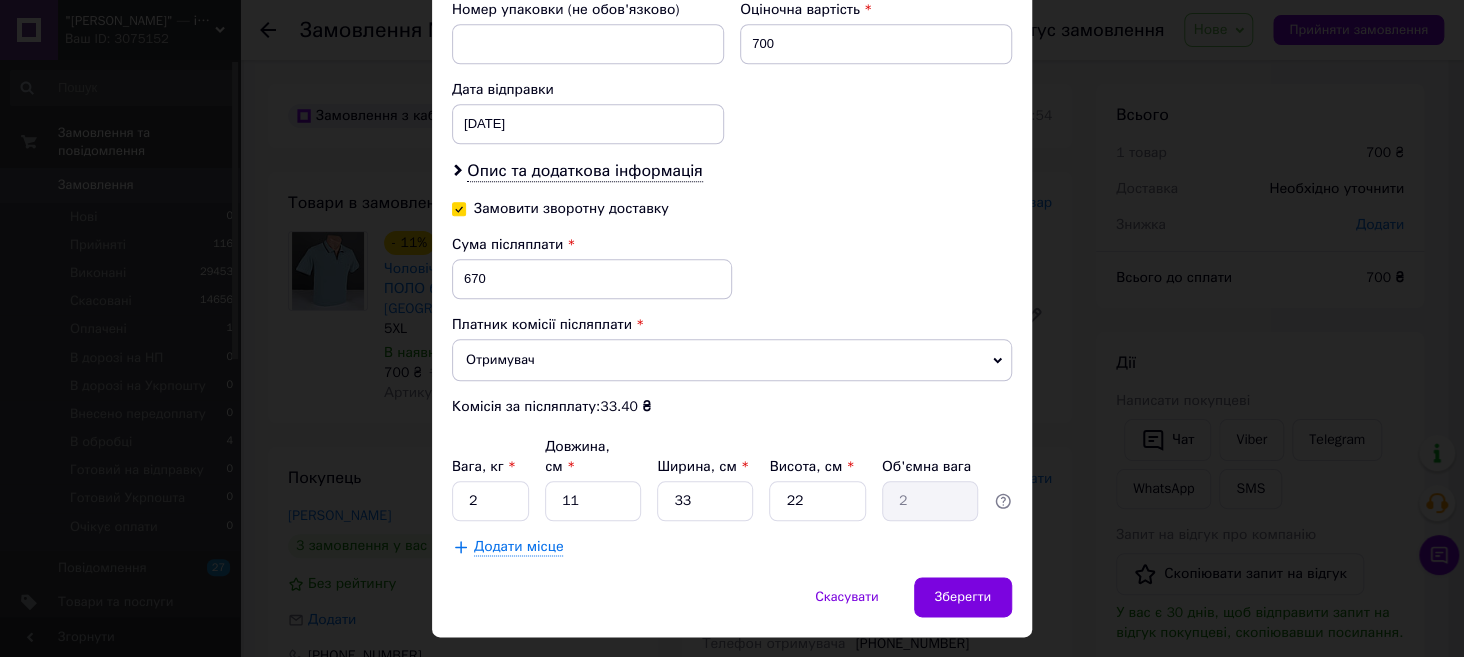 scroll, scrollTop: 901, scrollLeft: 0, axis: vertical 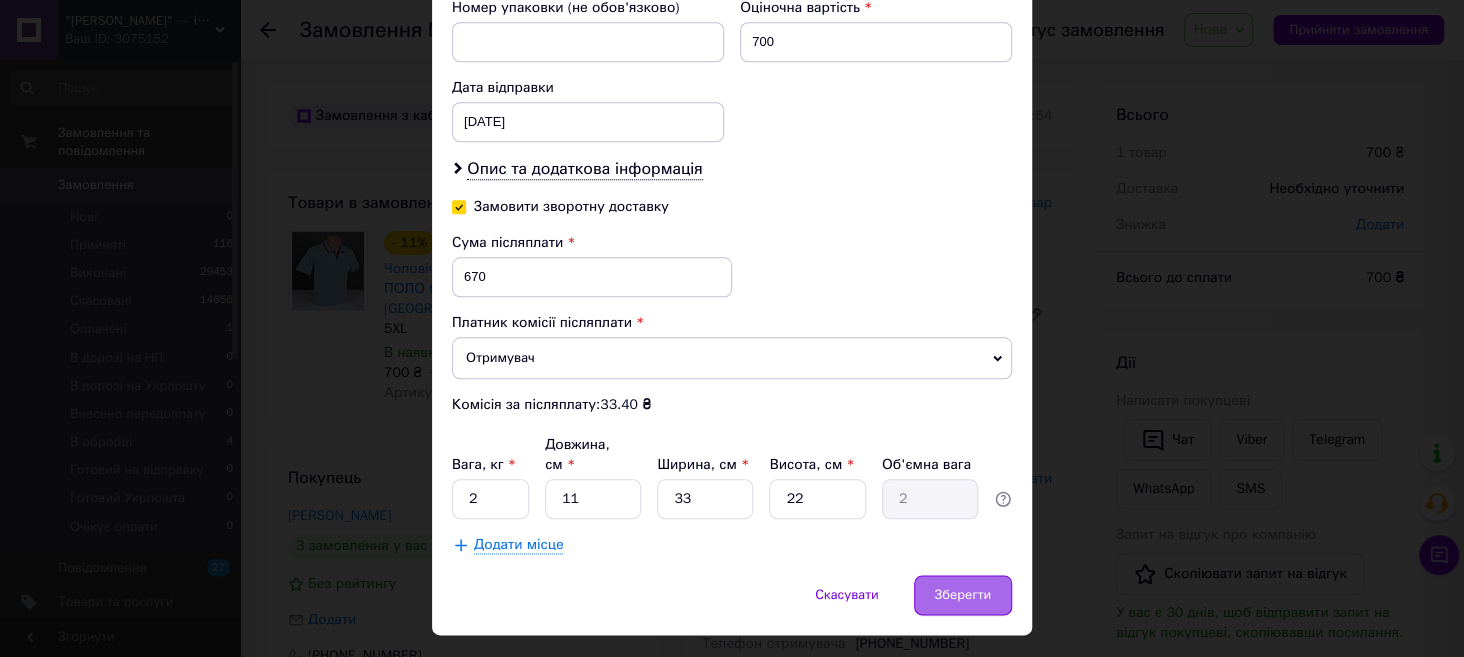 type on "+380972205306" 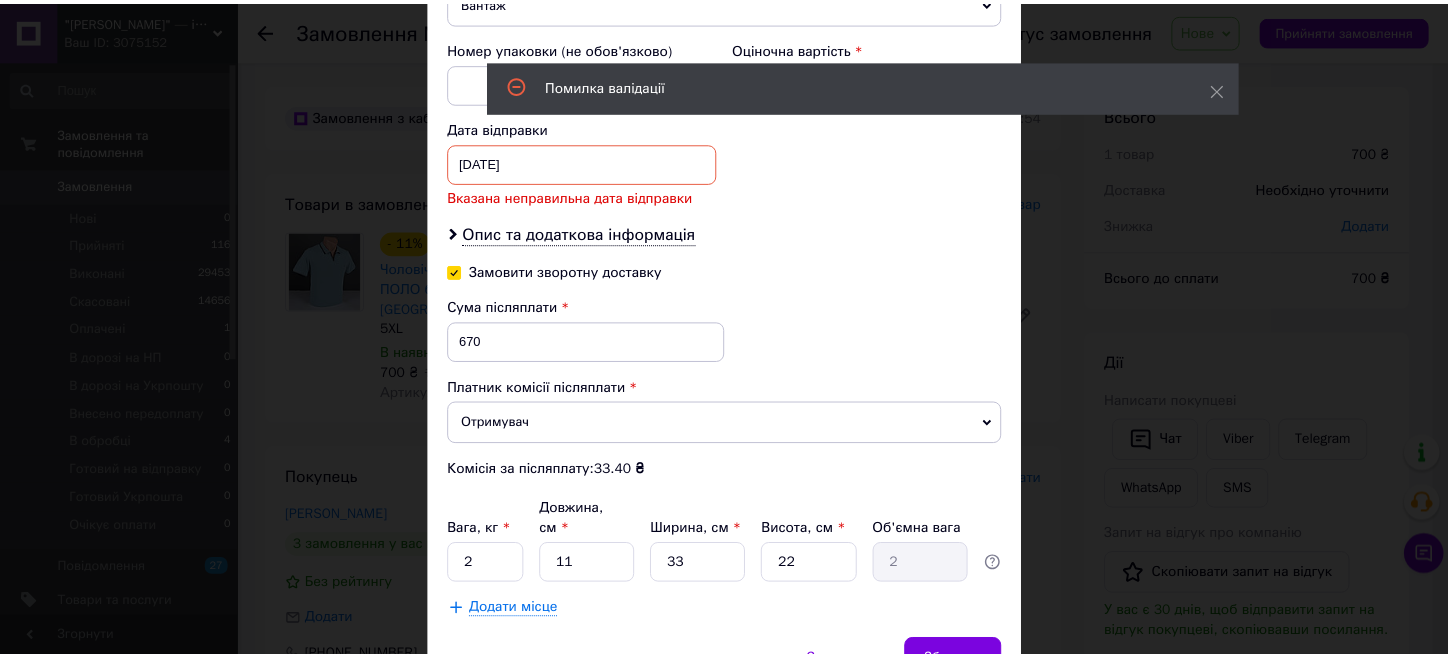 scroll, scrollTop: 801, scrollLeft: 0, axis: vertical 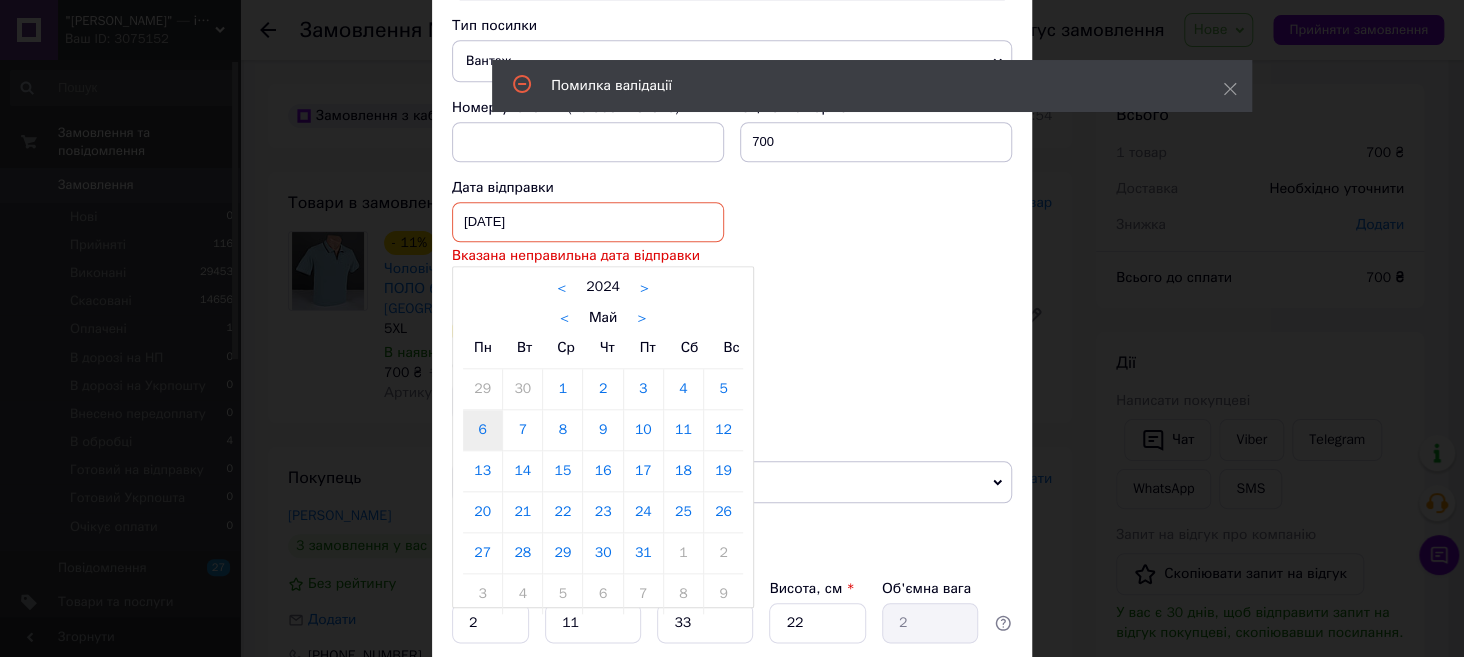 click on "06.05.2024 < 2024 > < Май > Пн Вт Ср Чт Пт Сб Вс 29 30 1 2 3 4 5 6 7 8 9 10 11 12 13 14 15 16 17 18 19 20 21 22 23 24 25 26 27 28 29 30 31 1 2 3 4 5 6 7 8 9" at bounding box center [588, 222] 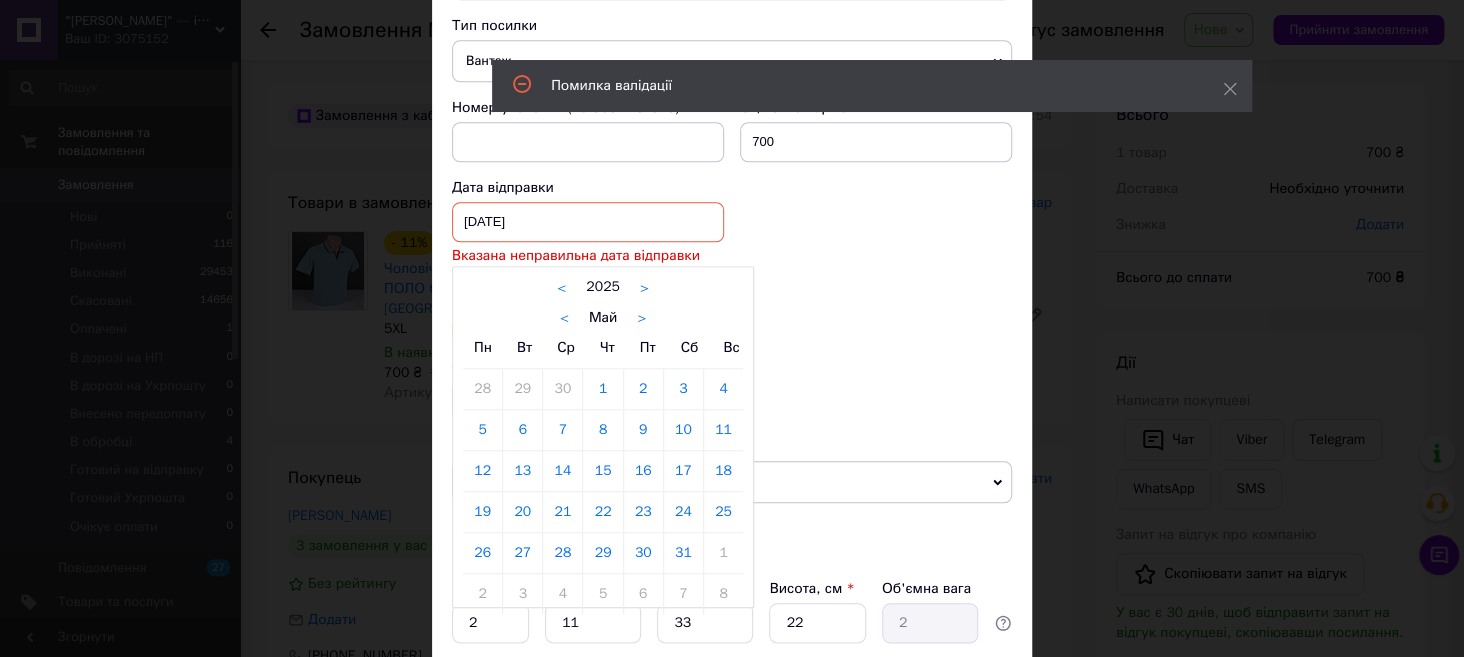 click on ">" at bounding box center [641, 318] 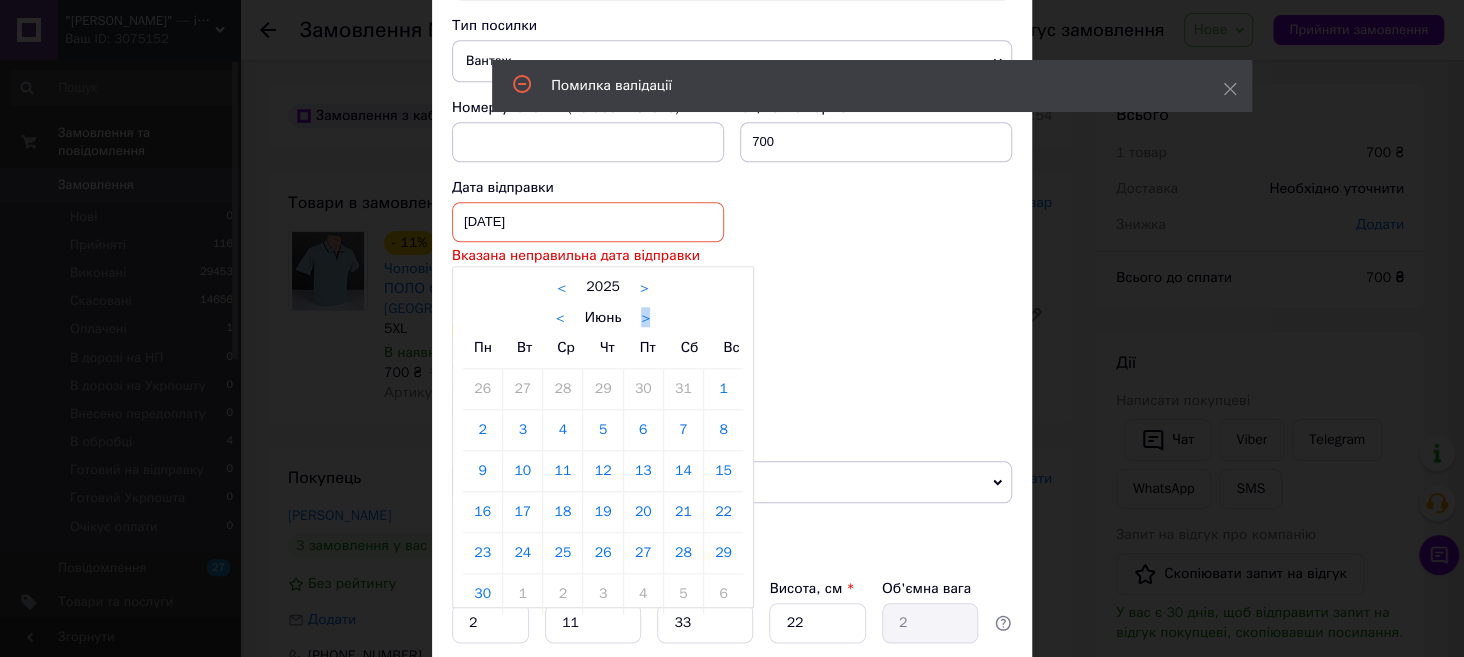 click on "< Июнь >" at bounding box center (603, 317) 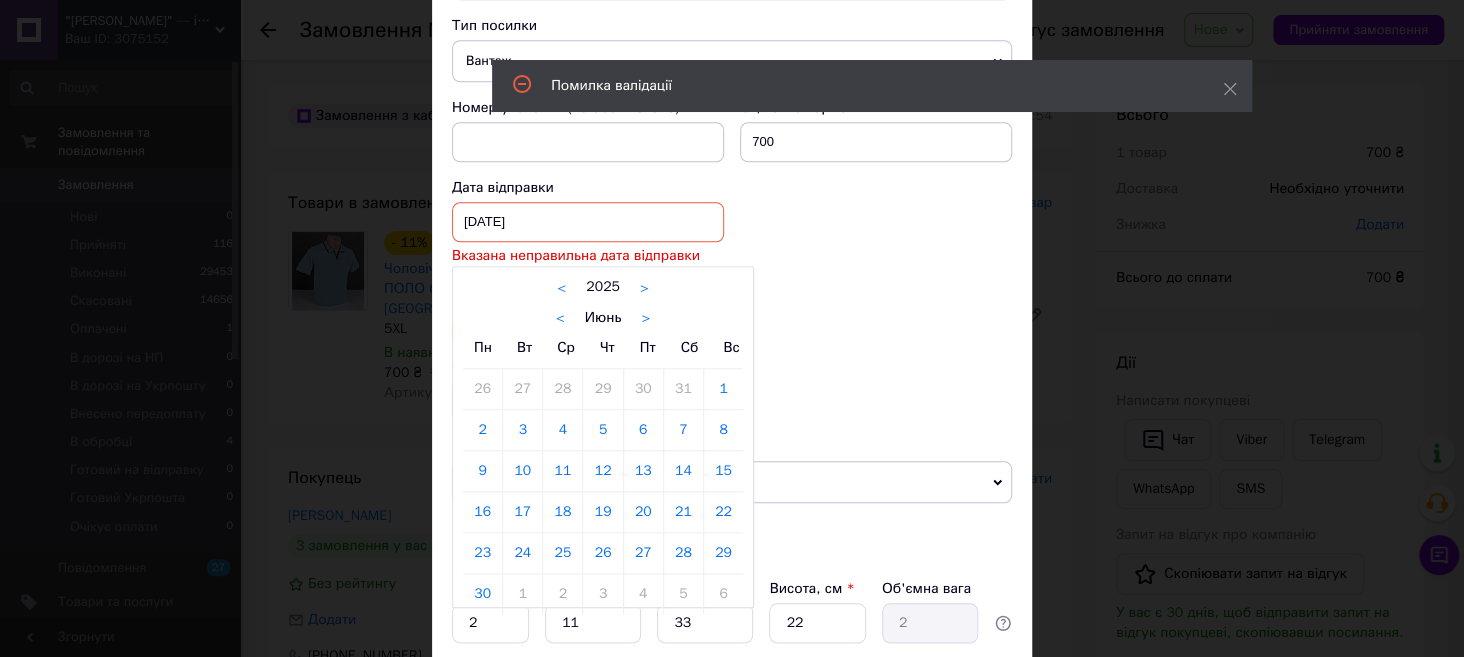 click on ">" at bounding box center [645, 318] 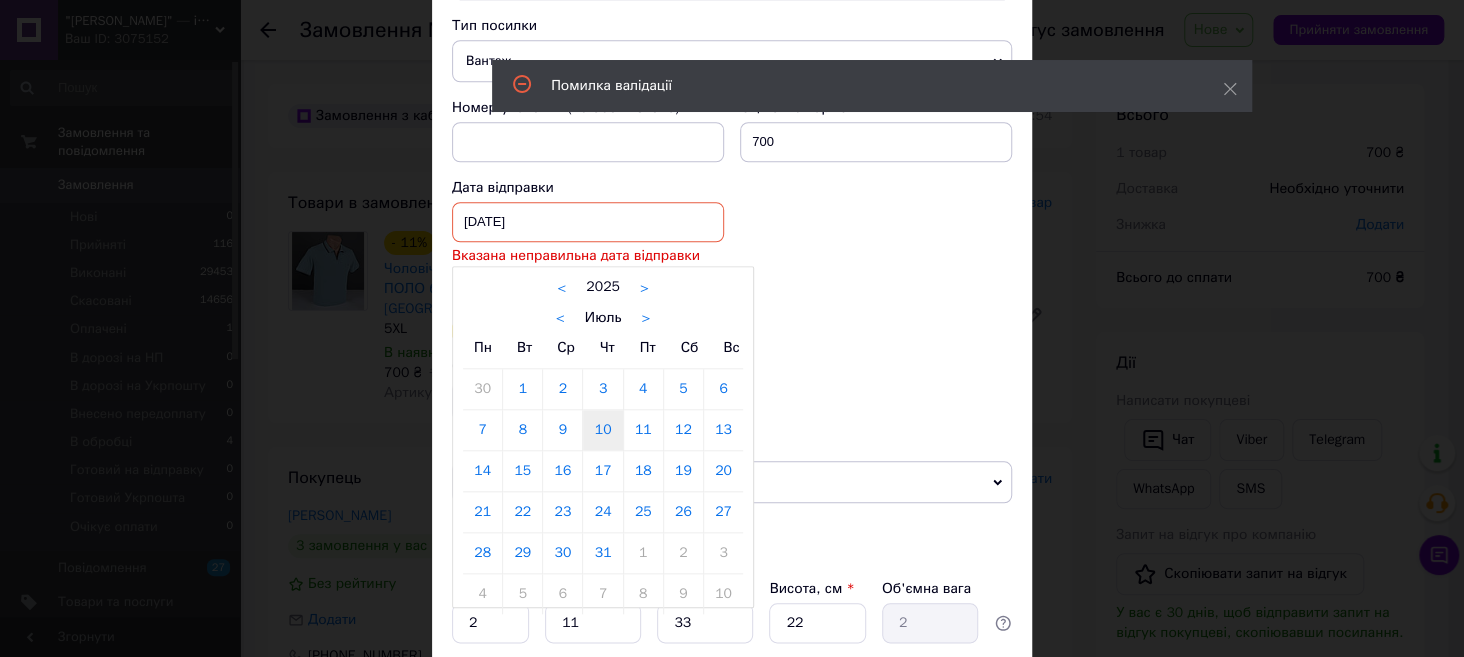 click on "10" at bounding box center (602, 430) 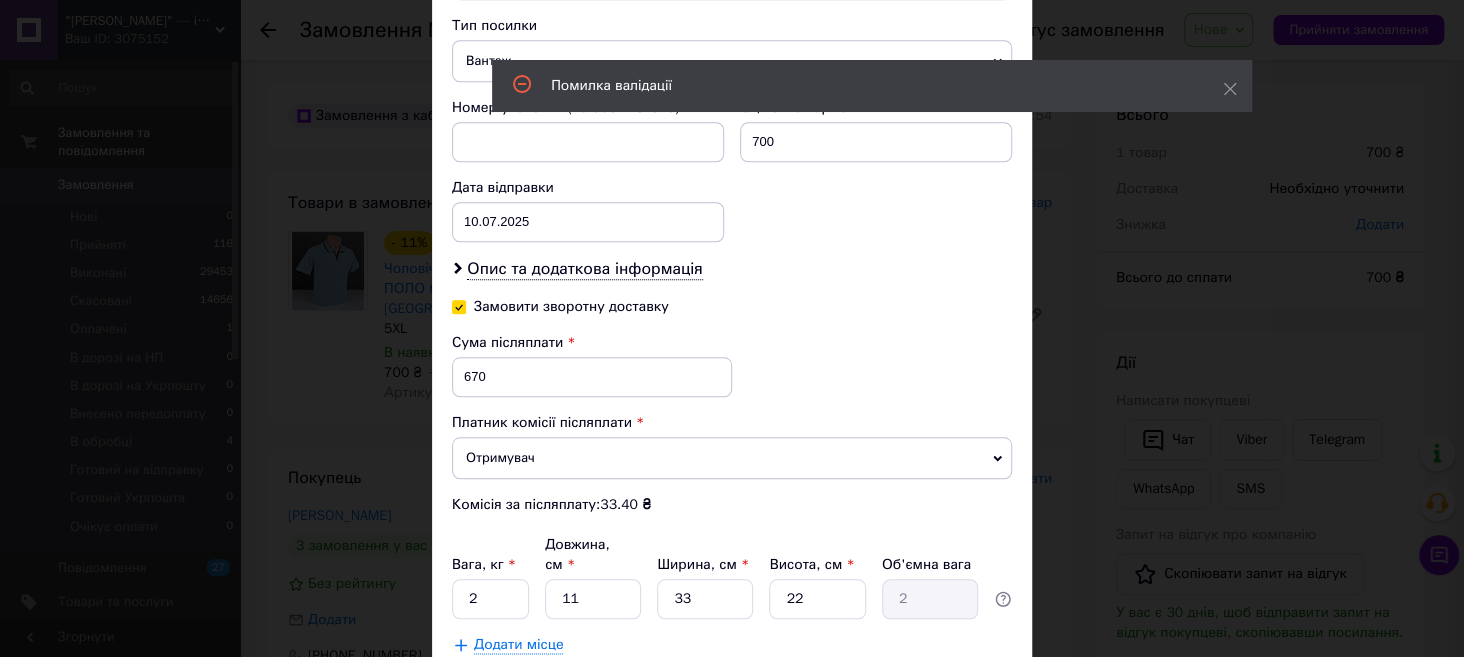 click on "Зберегти" at bounding box center (963, 695) 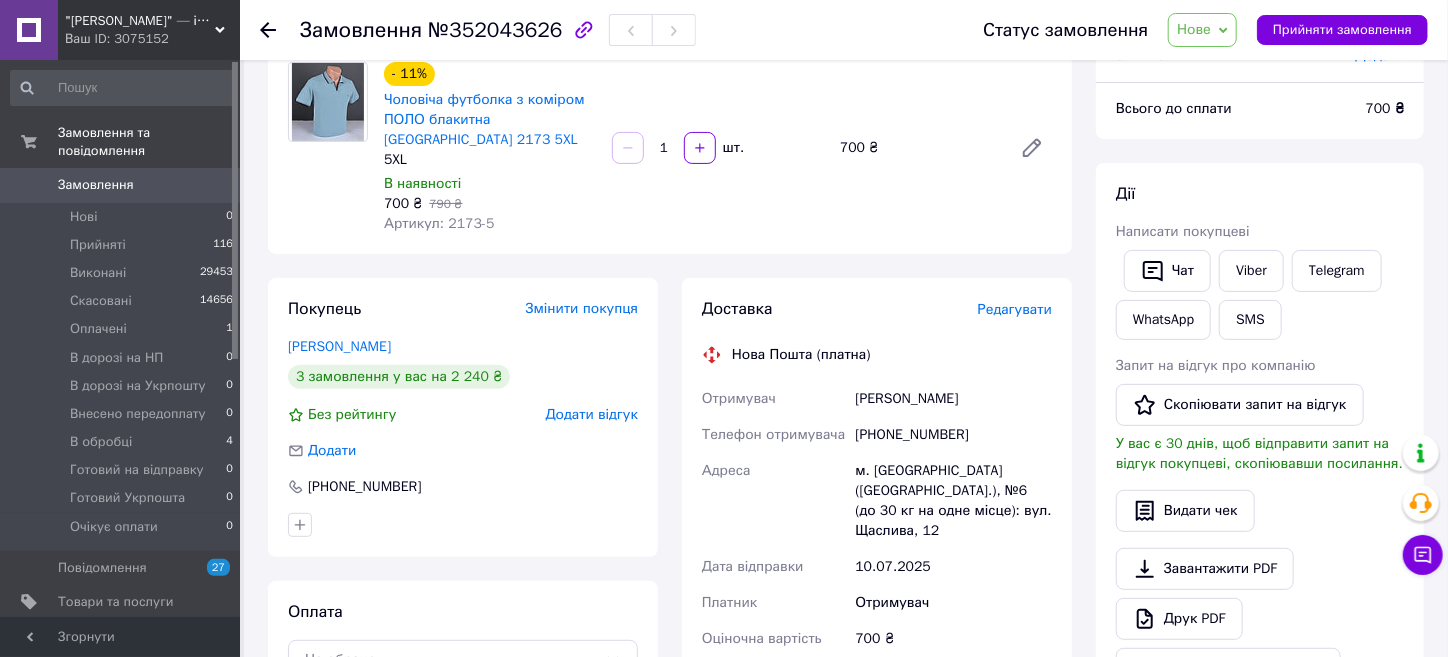 scroll, scrollTop: 0, scrollLeft: 0, axis: both 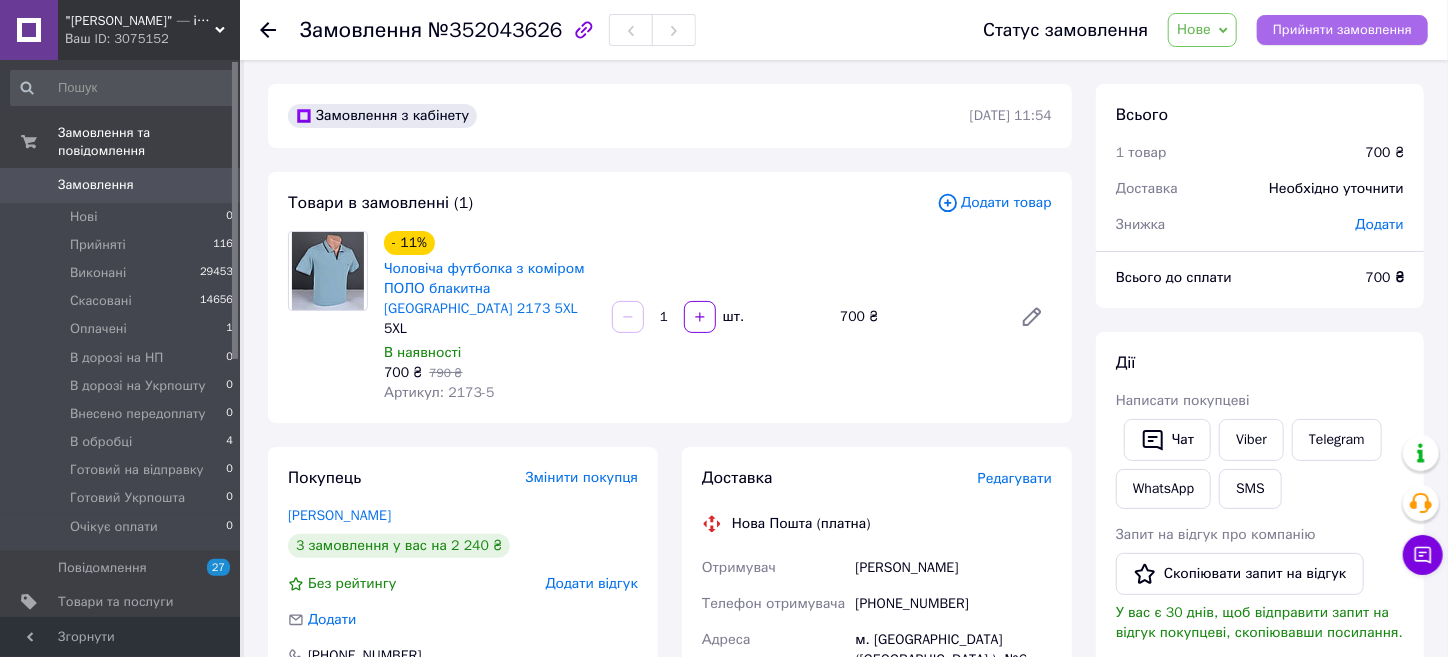 click on "Прийняти замовлення" at bounding box center (1342, 30) 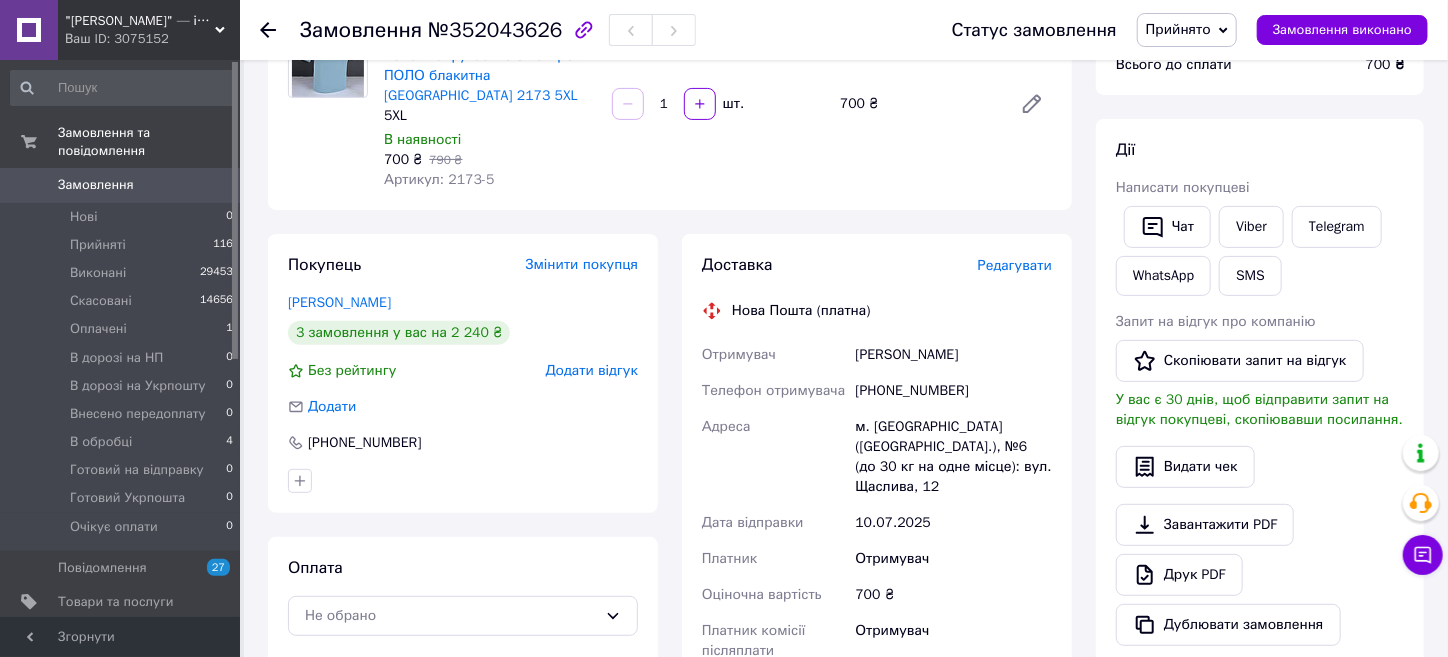 scroll, scrollTop: 207, scrollLeft: 0, axis: vertical 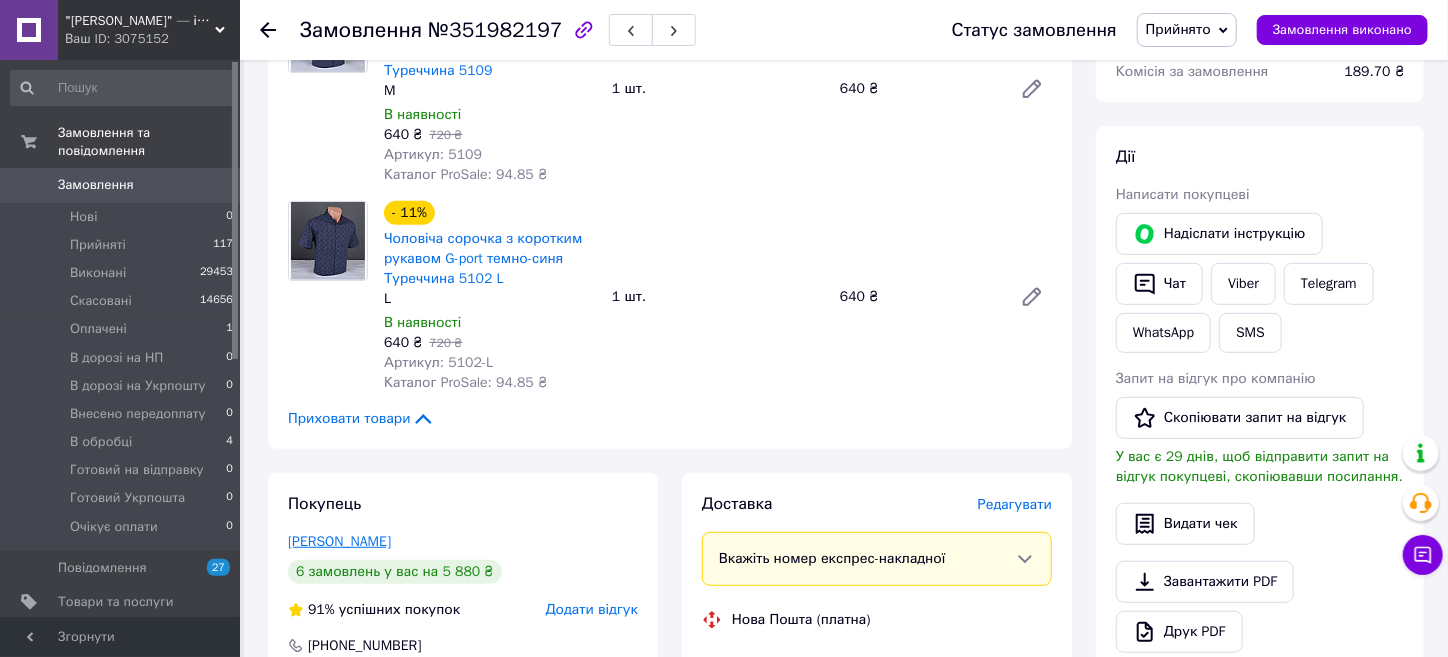 click on "Гогунский Юрій" at bounding box center [339, 541] 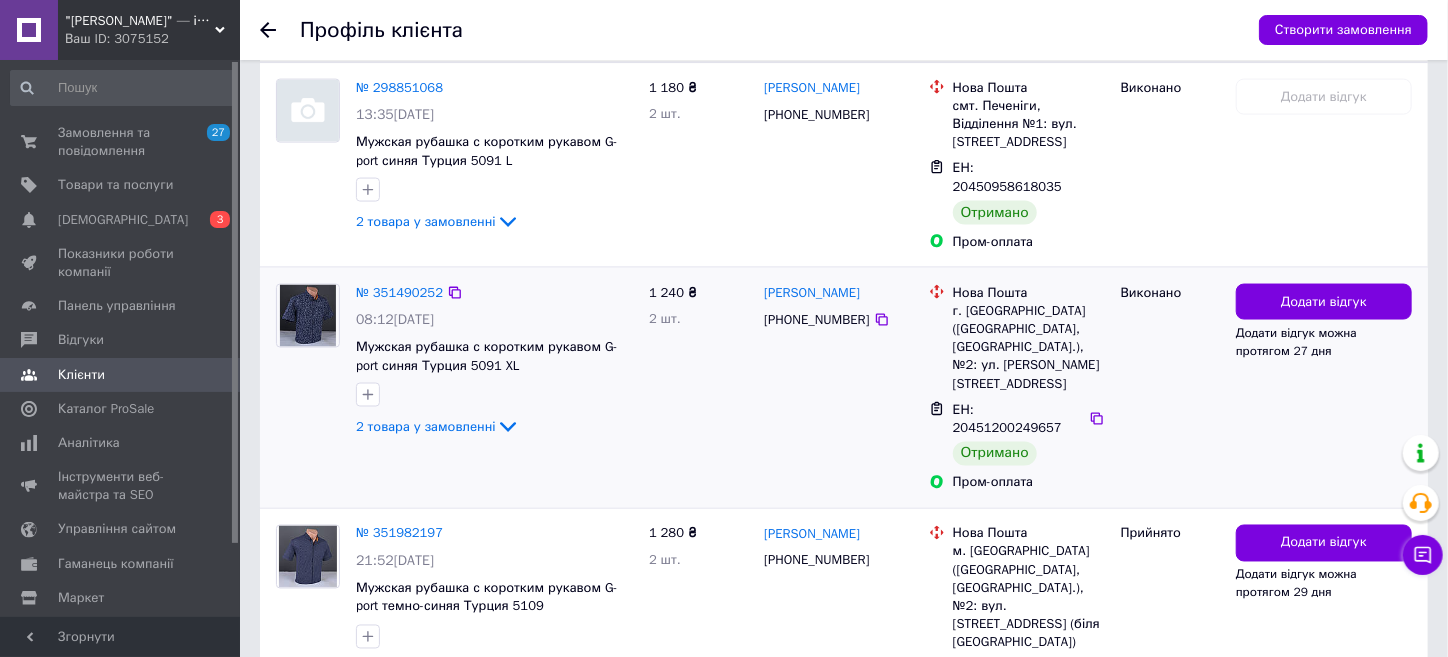 scroll, scrollTop: 1461, scrollLeft: 0, axis: vertical 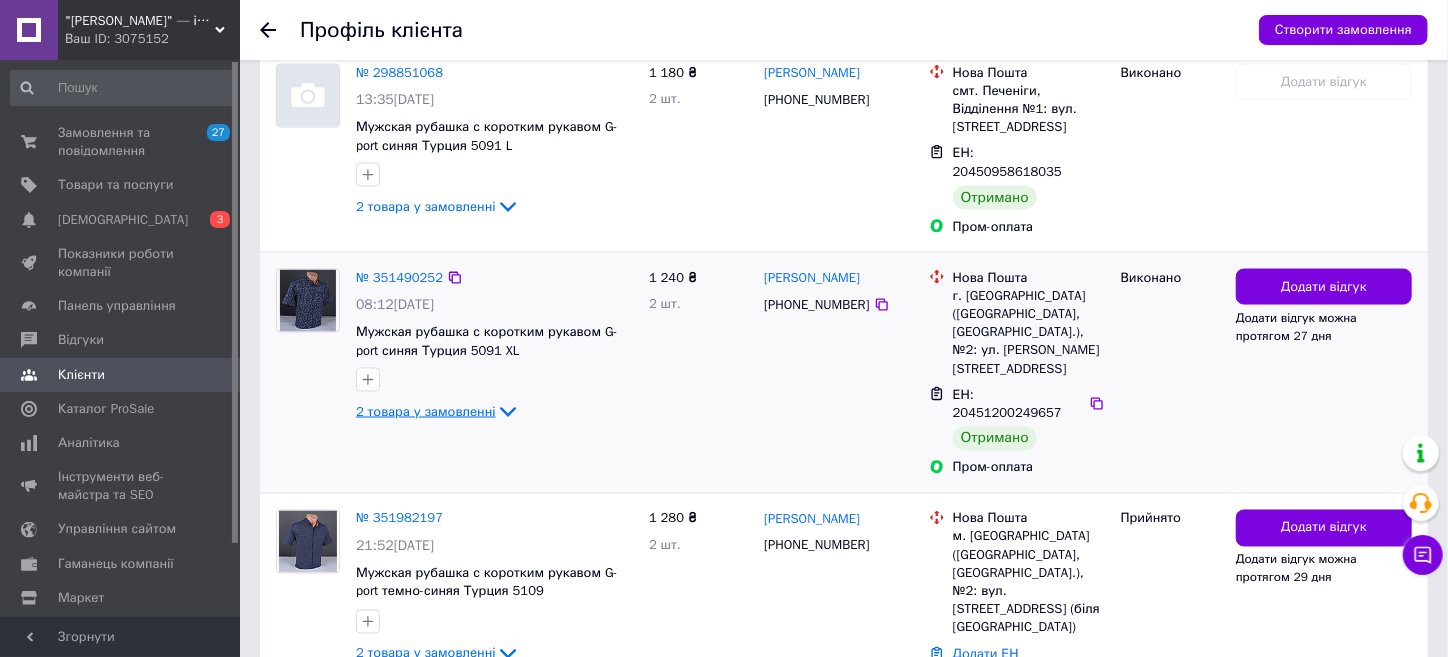 click 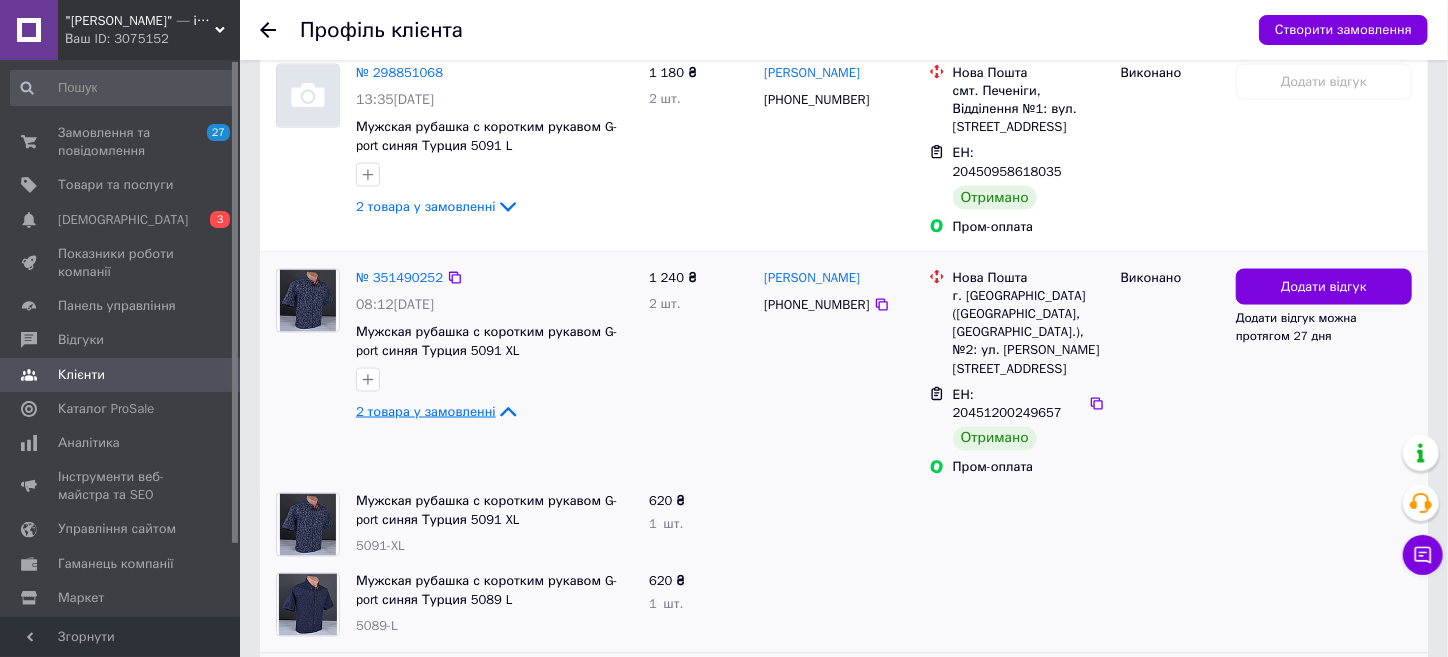 click on "№ 351982197" at bounding box center (399, 678) 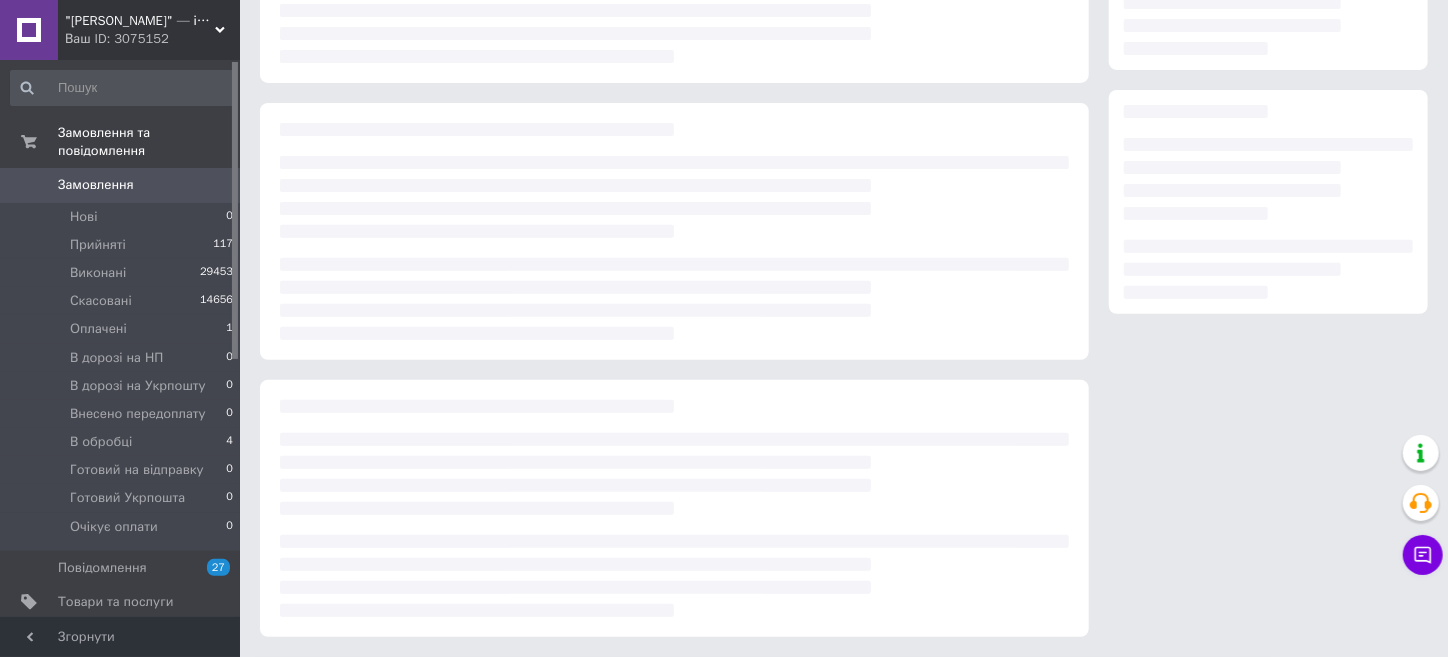 scroll, scrollTop: 0, scrollLeft: 0, axis: both 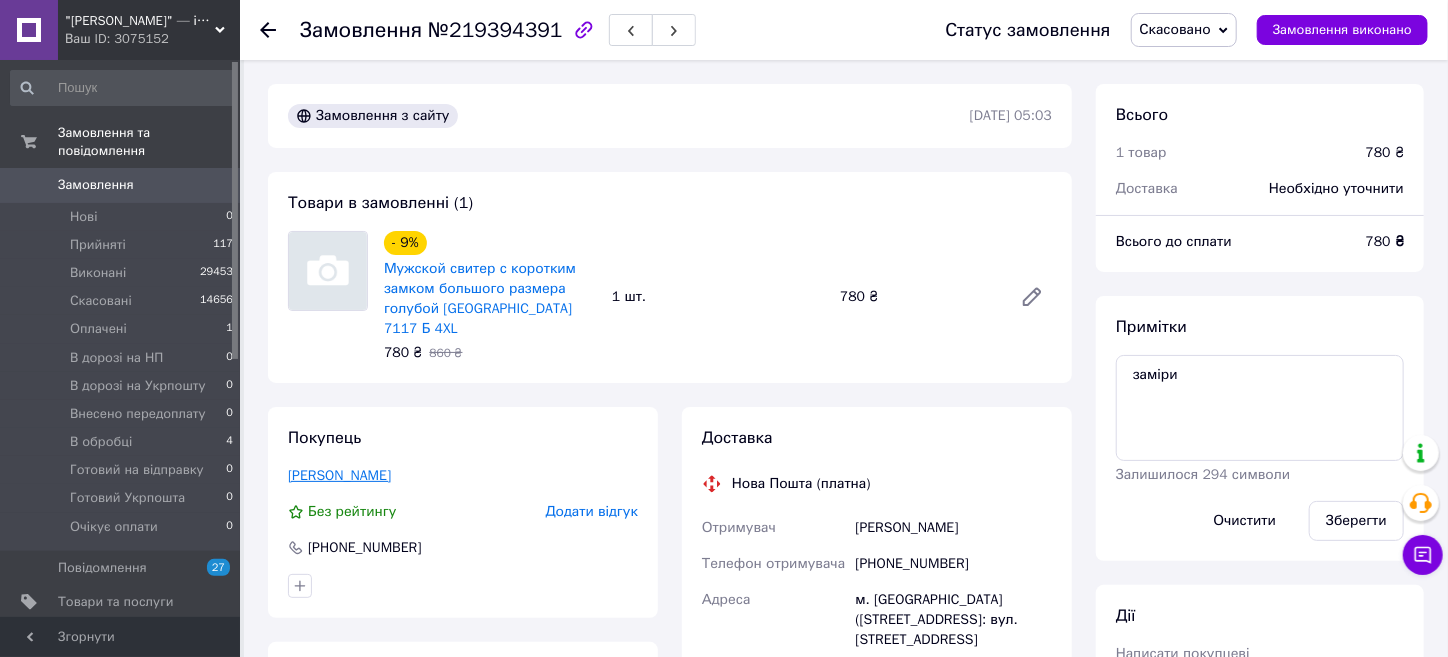 click on "Андрющенко Світлана" at bounding box center (339, 475) 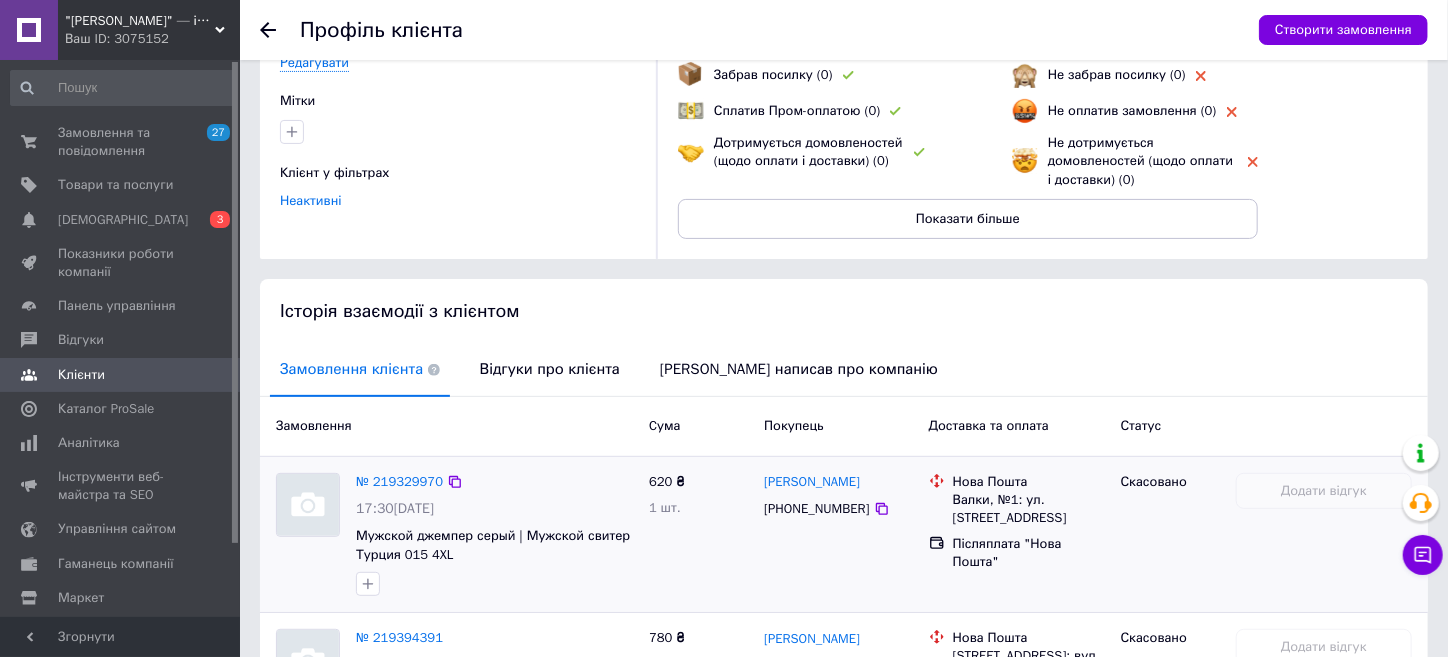 scroll, scrollTop: 368, scrollLeft: 0, axis: vertical 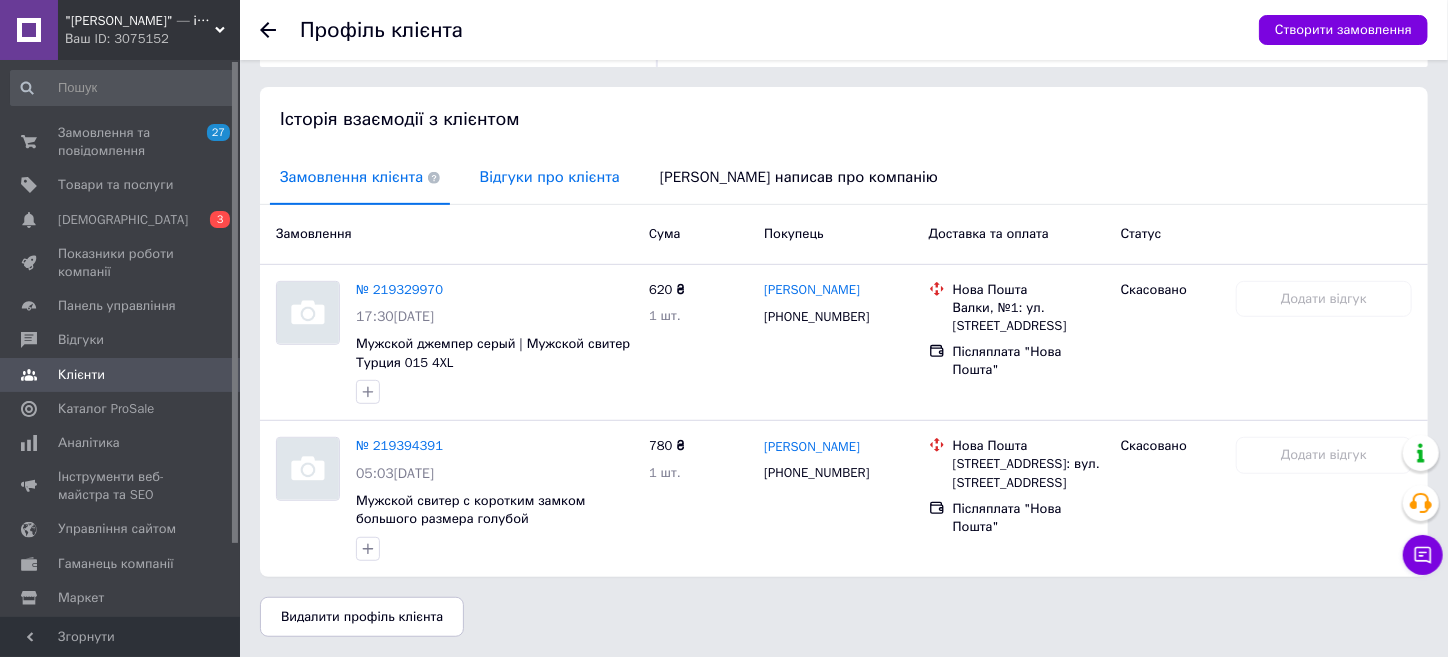 click on "Відгуки про клієнта" at bounding box center (550, 177) 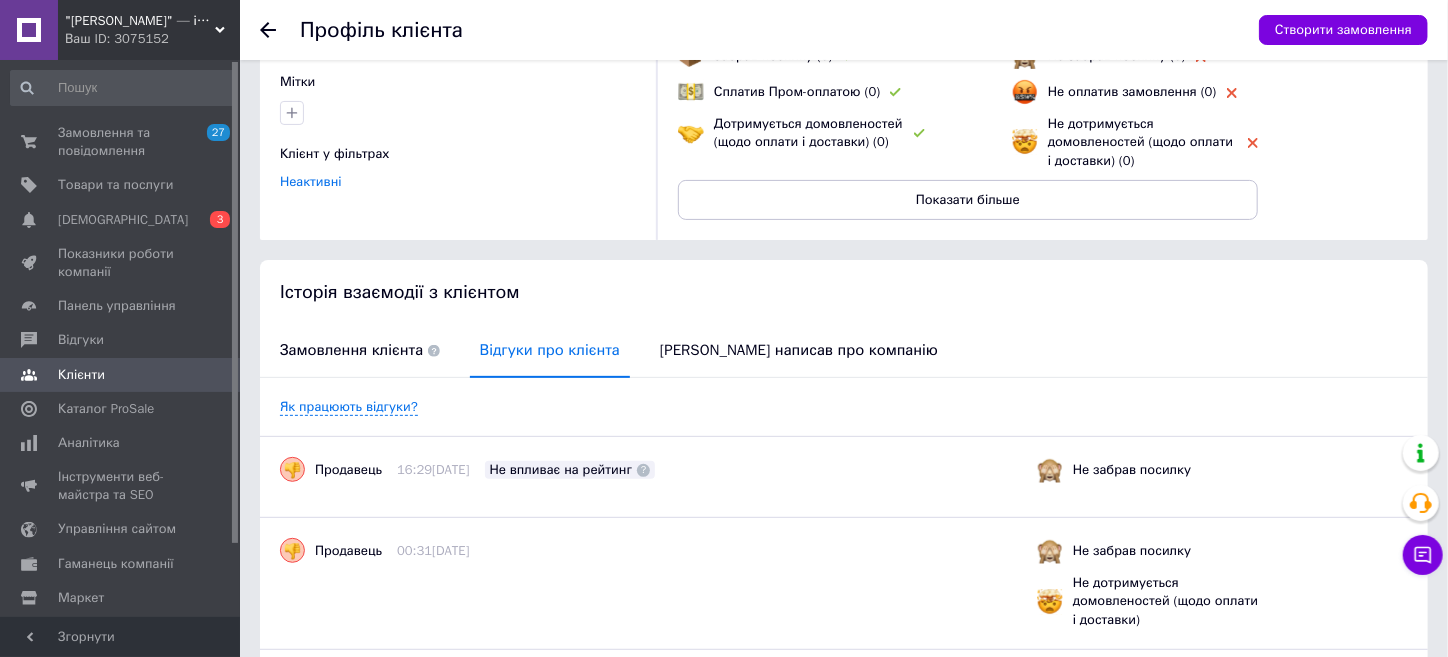 scroll, scrollTop: 0, scrollLeft: 0, axis: both 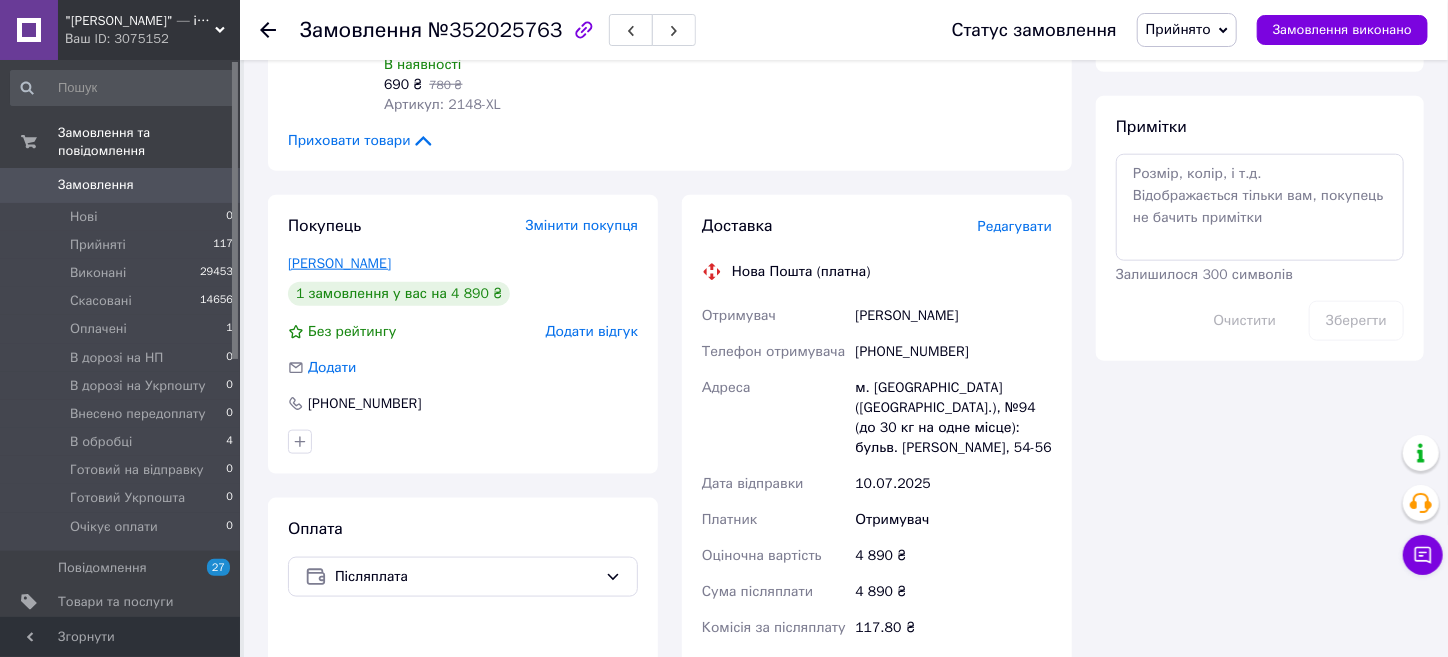 click on "[PERSON_NAME]" at bounding box center (339, 263) 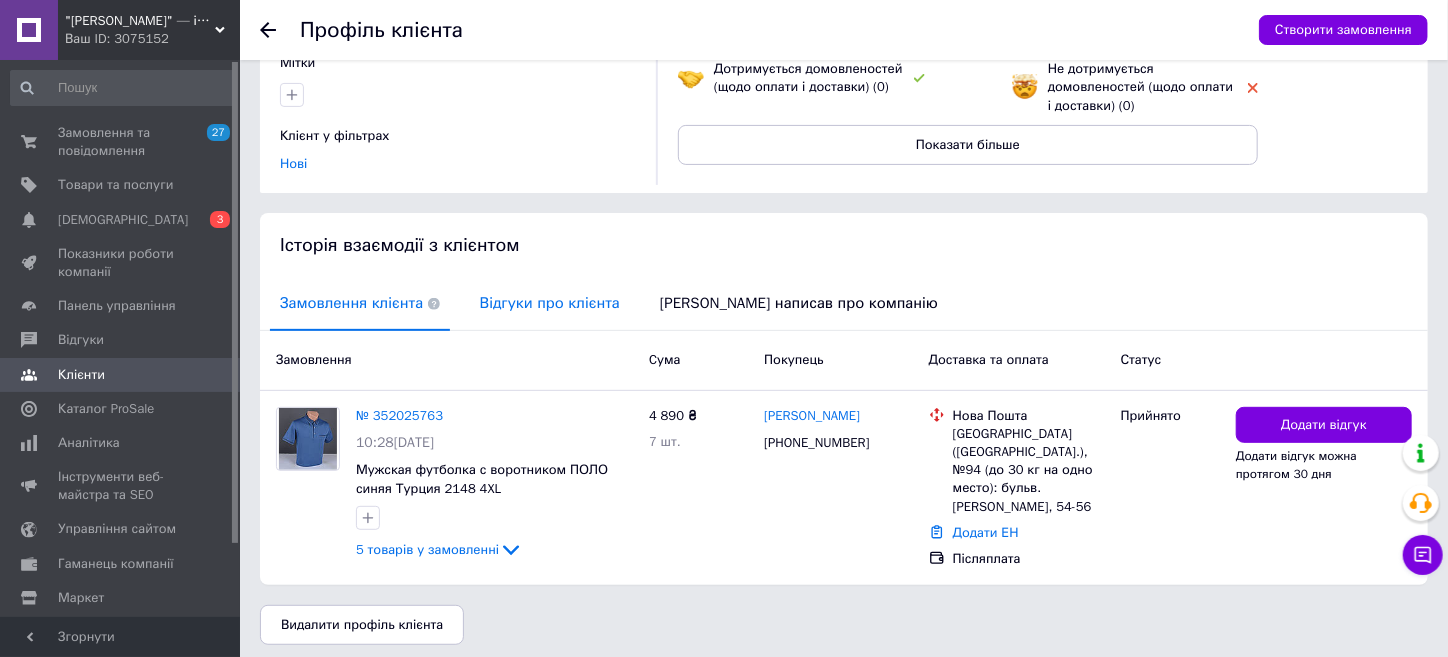 click on "Відгуки про клієнта" at bounding box center [550, 303] 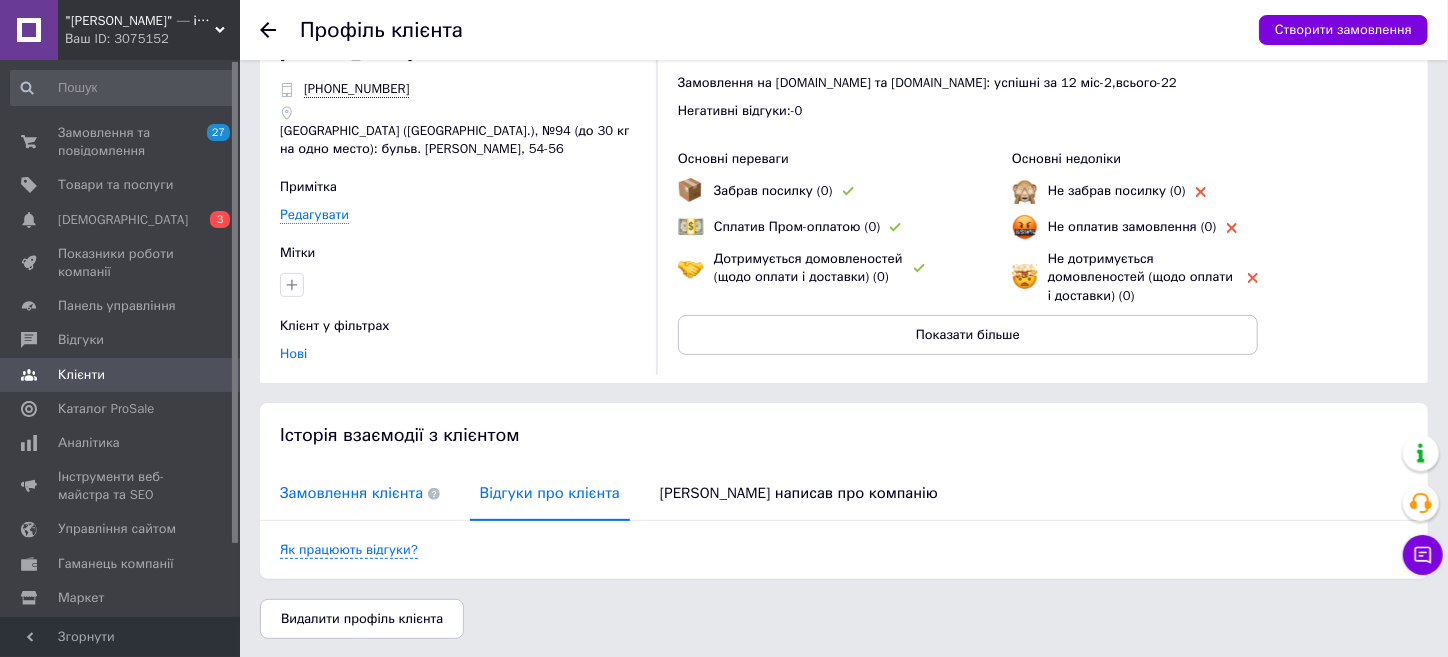 click on "Замовлення клієнта" at bounding box center [360, 493] 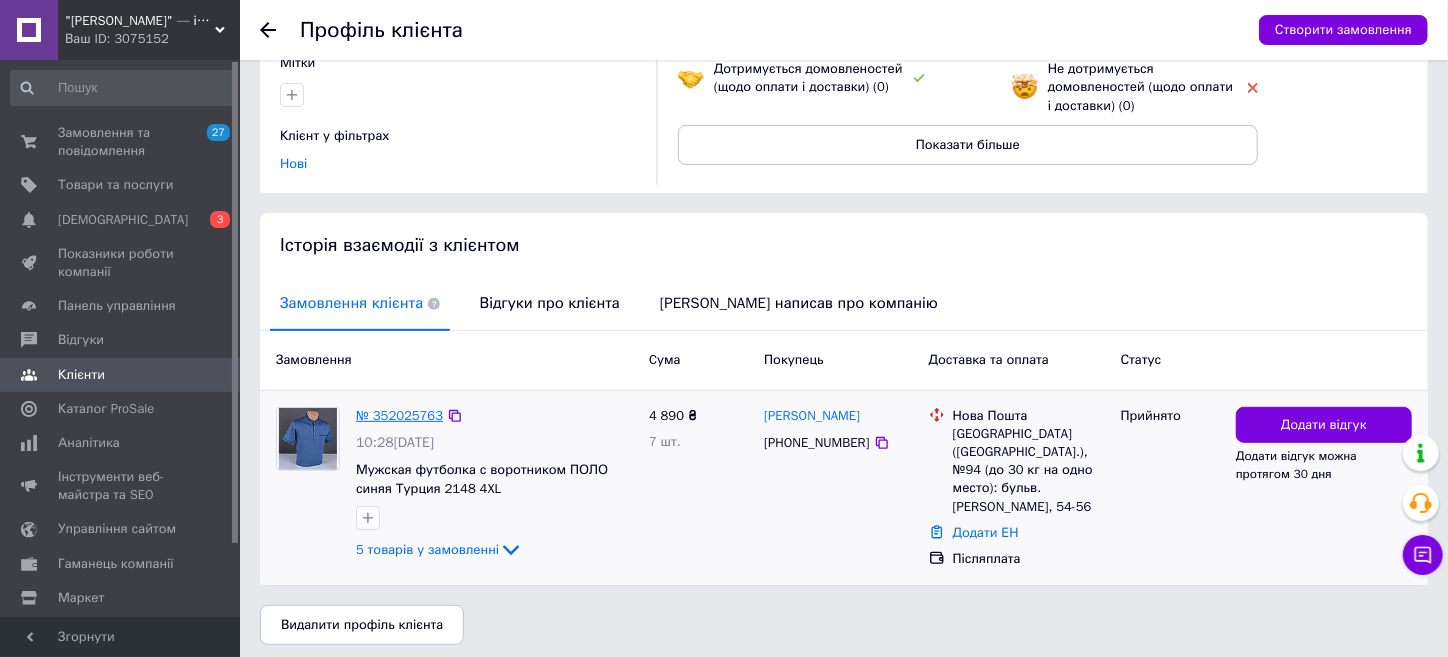 click on "№ 352025763" at bounding box center [399, 415] 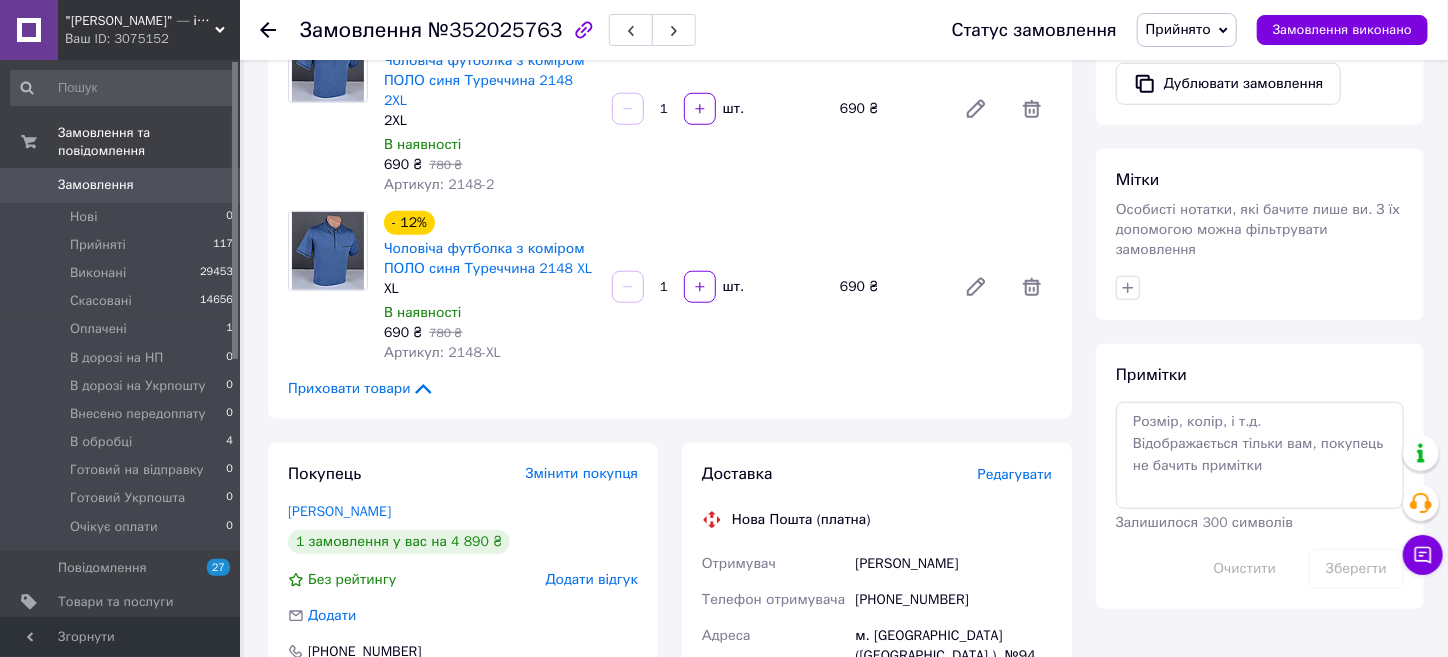 scroll, scrollTop: 600, scrollLeft: 0, axis: vertical 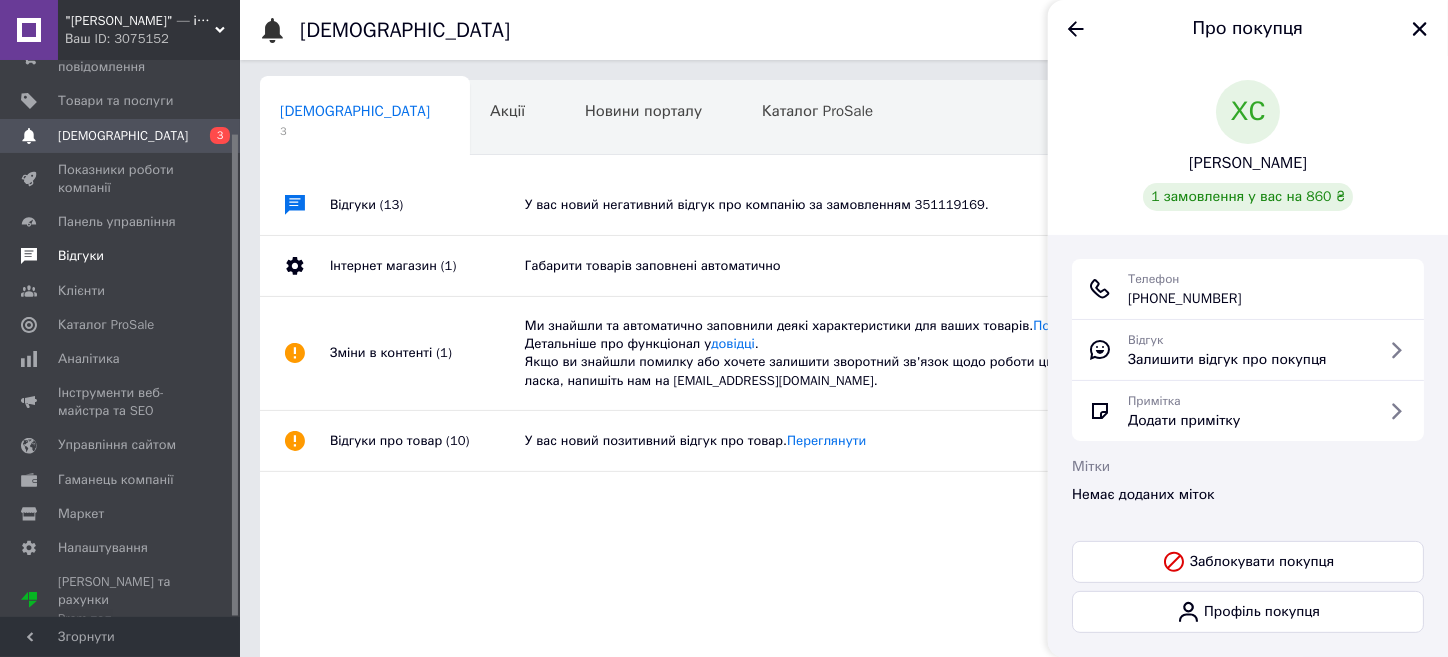click on "Відгуки" at bounding box center [122, 256] 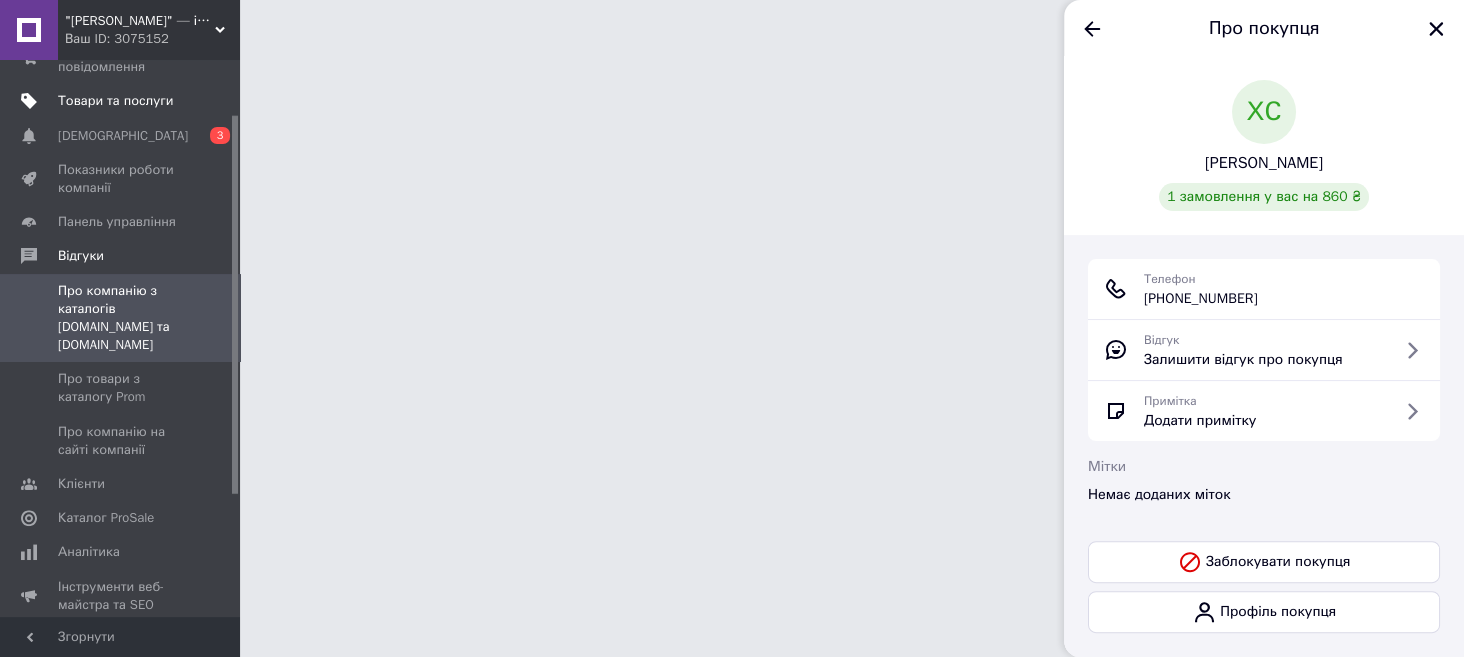scroll, scrollTop: 0, scrollLeft: 0, axis: both 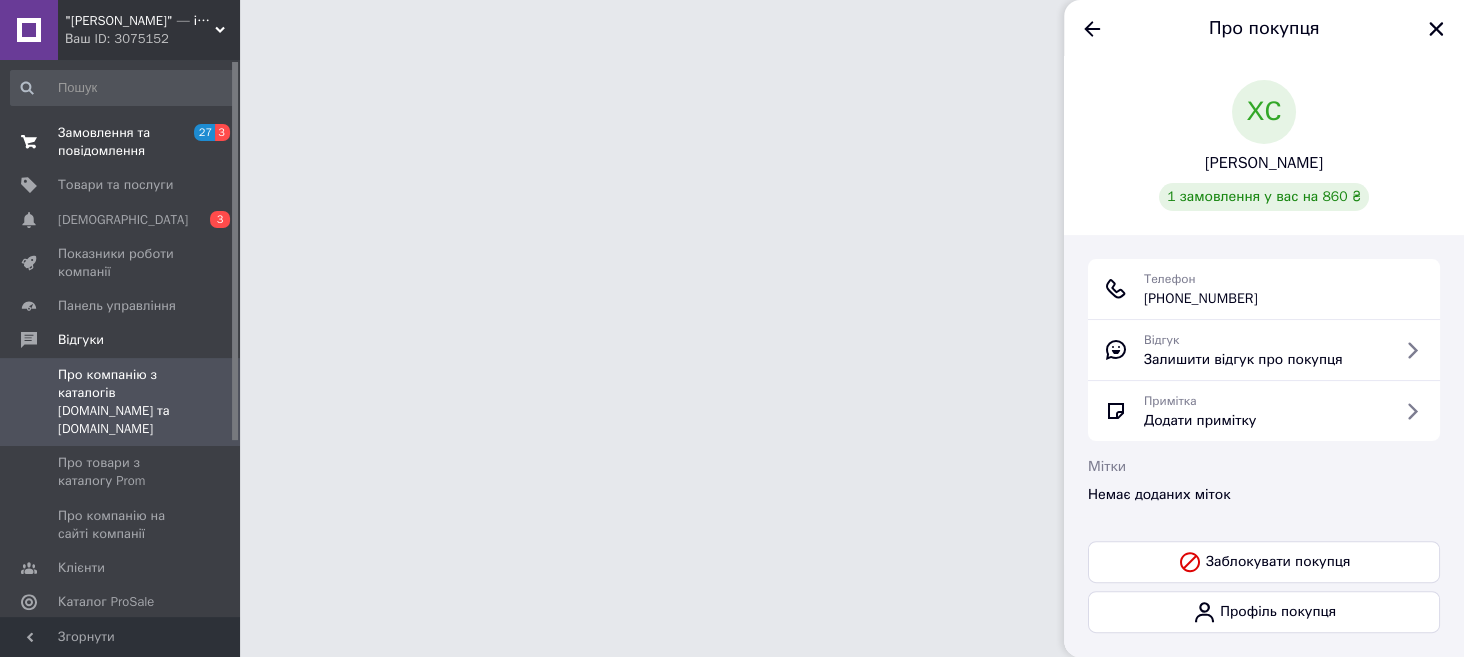 click on "Замовлення та повідомлення" at bounding box center (121, 142) 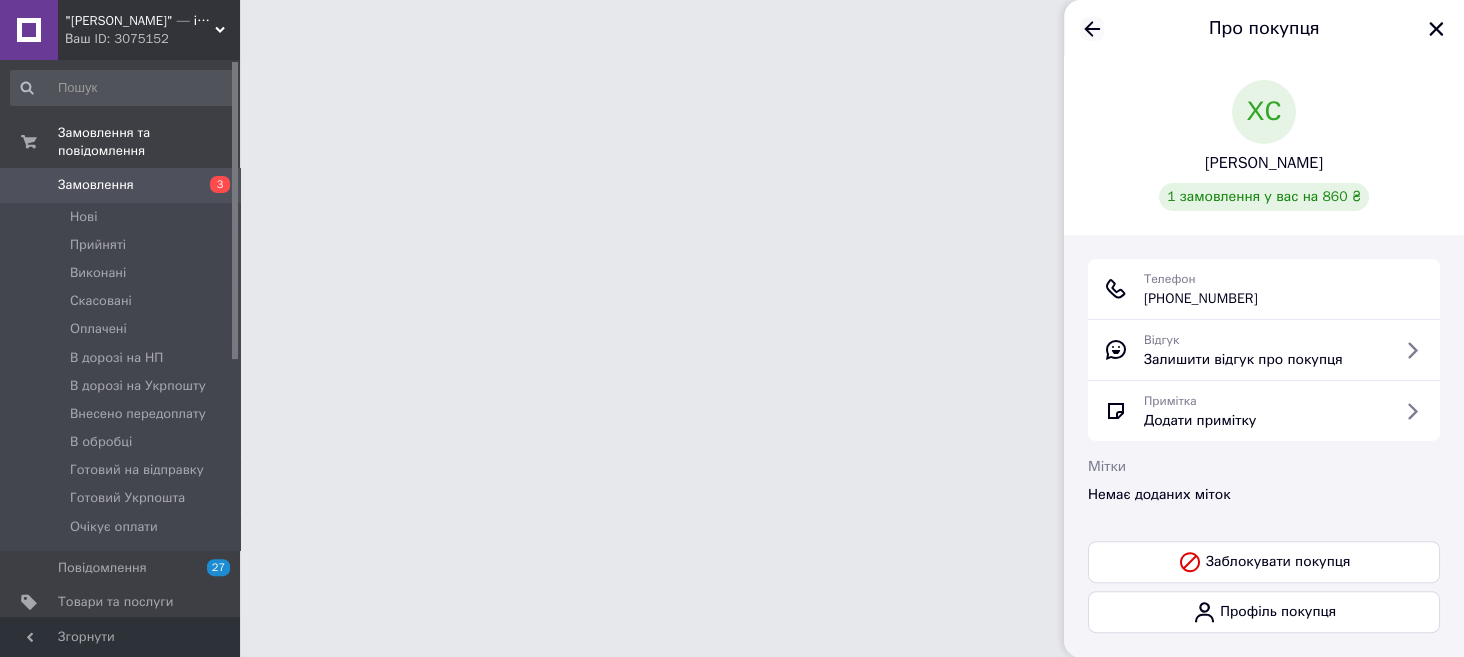 click 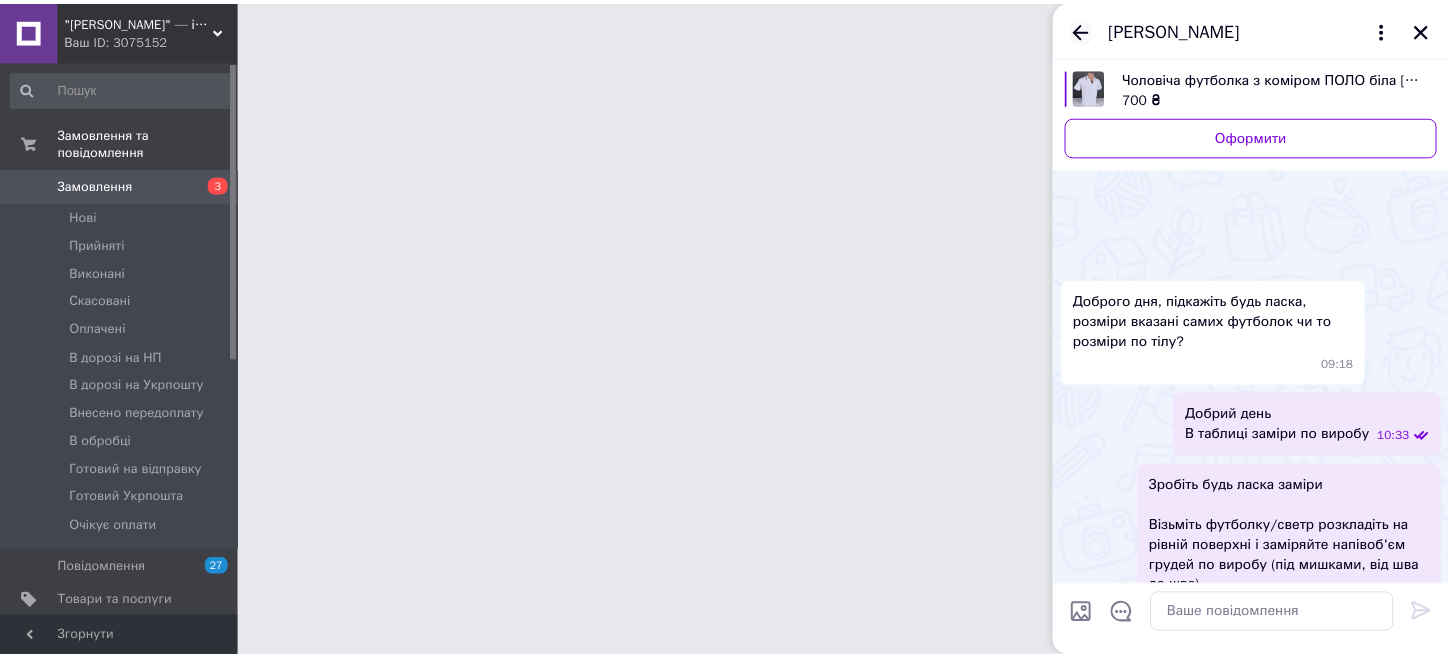 scroll, scrollTop: 52, scrollLeft: 0, axis: vertical 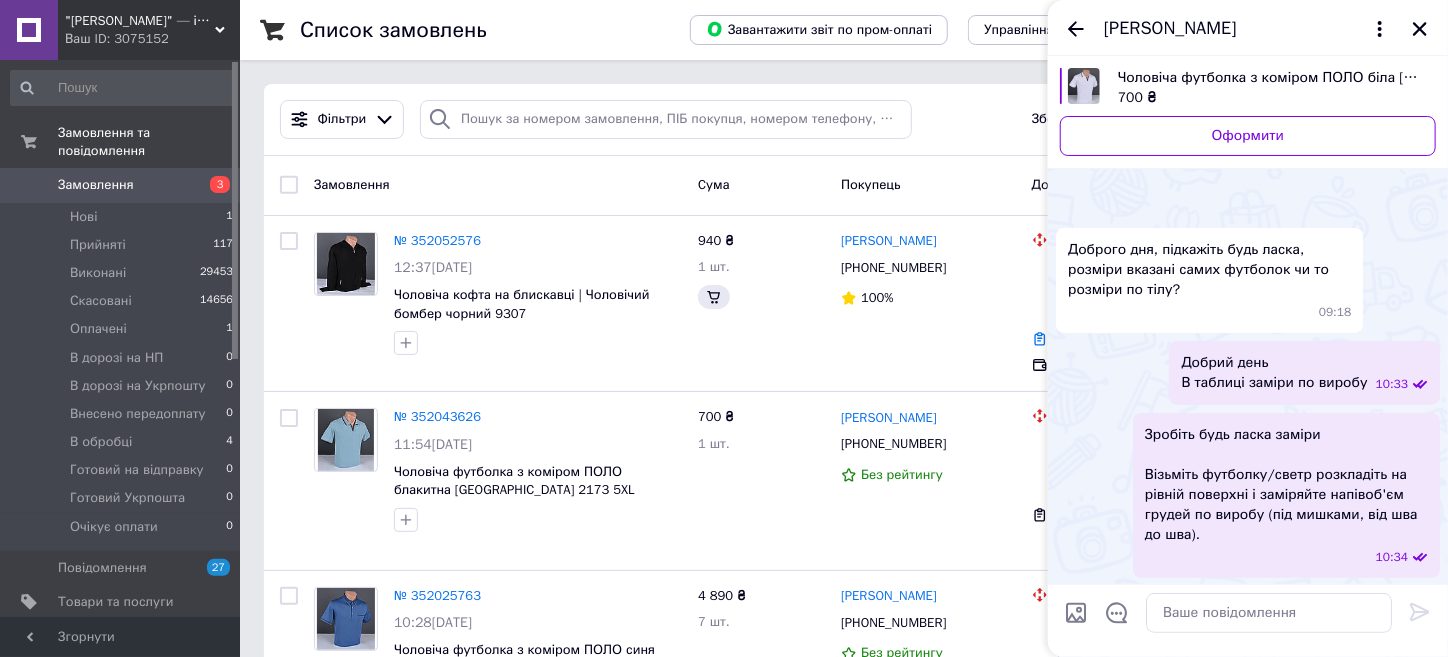 click on "[PERSON_NAME]" at bounding box center [1248, 28] 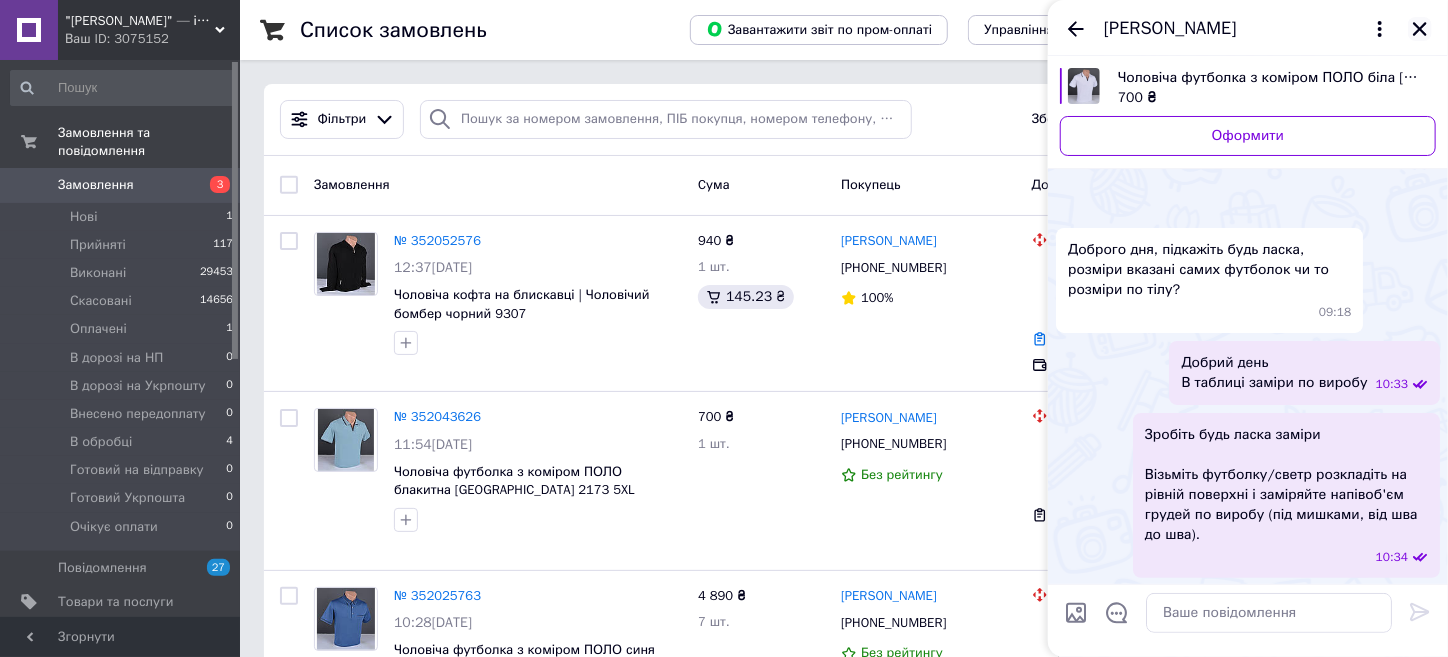 click 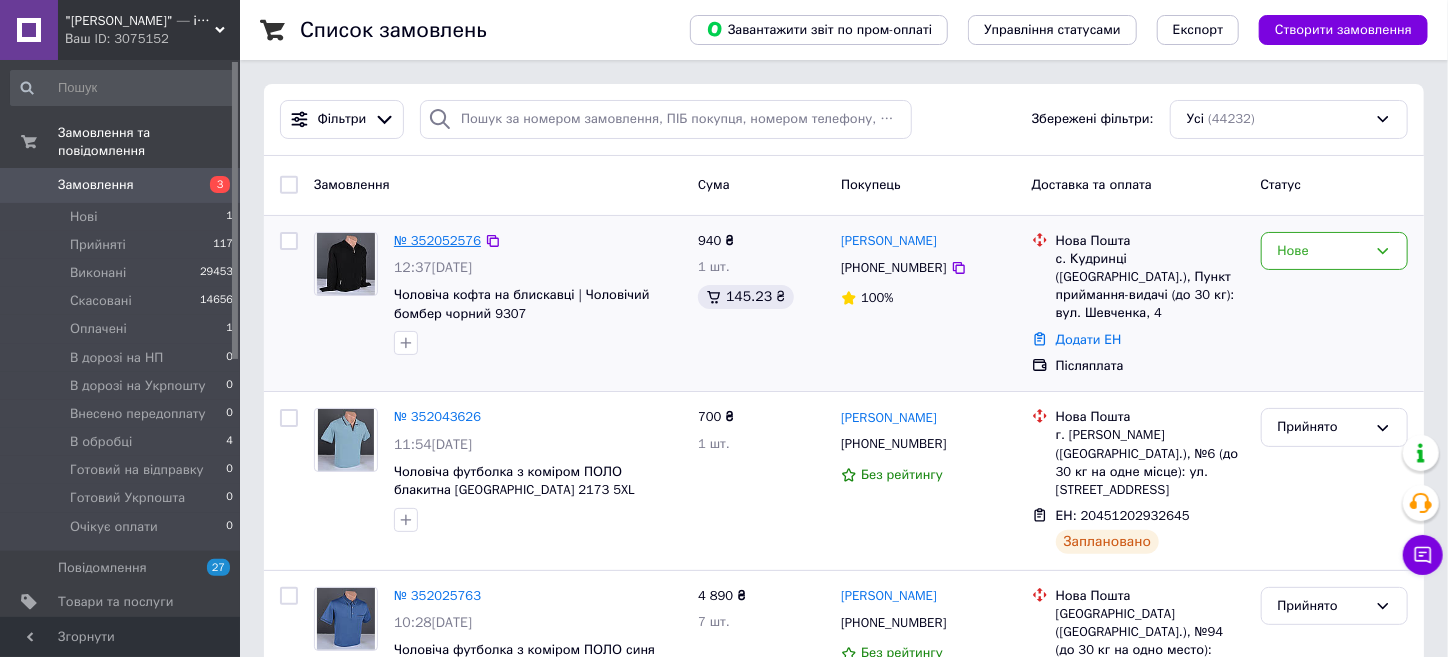 click on "№ 352052576" at bounding box center [437, 240] 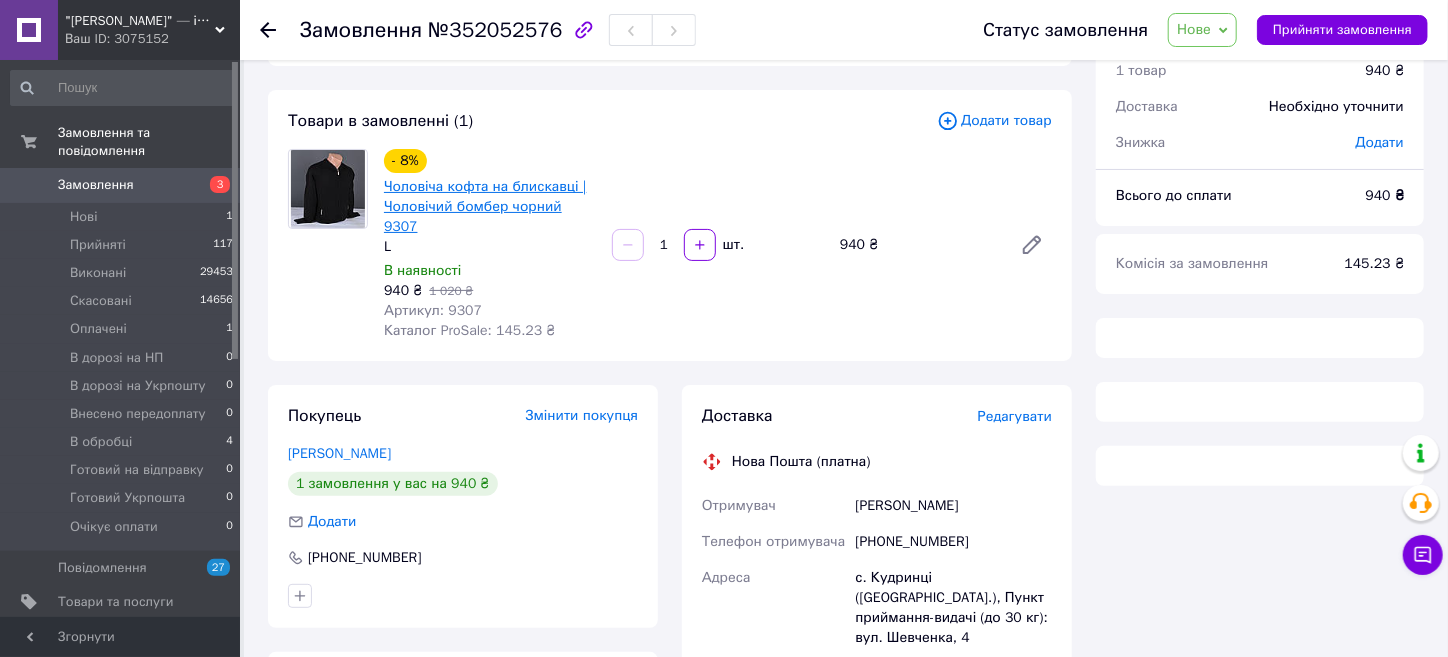 scroll, scrollTop: 200, scrollLeft: 0, axis: vertical 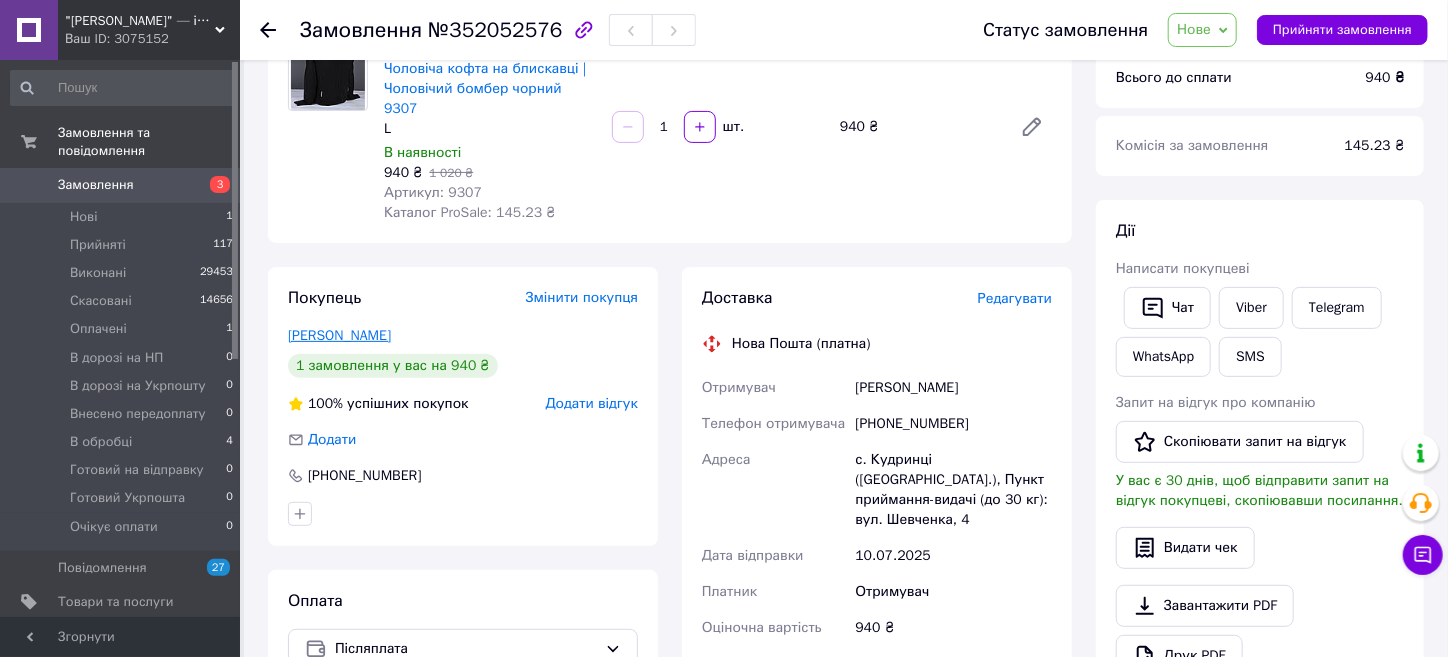 click on "[PERSON_NAME]" at bounding box center (339, 335) 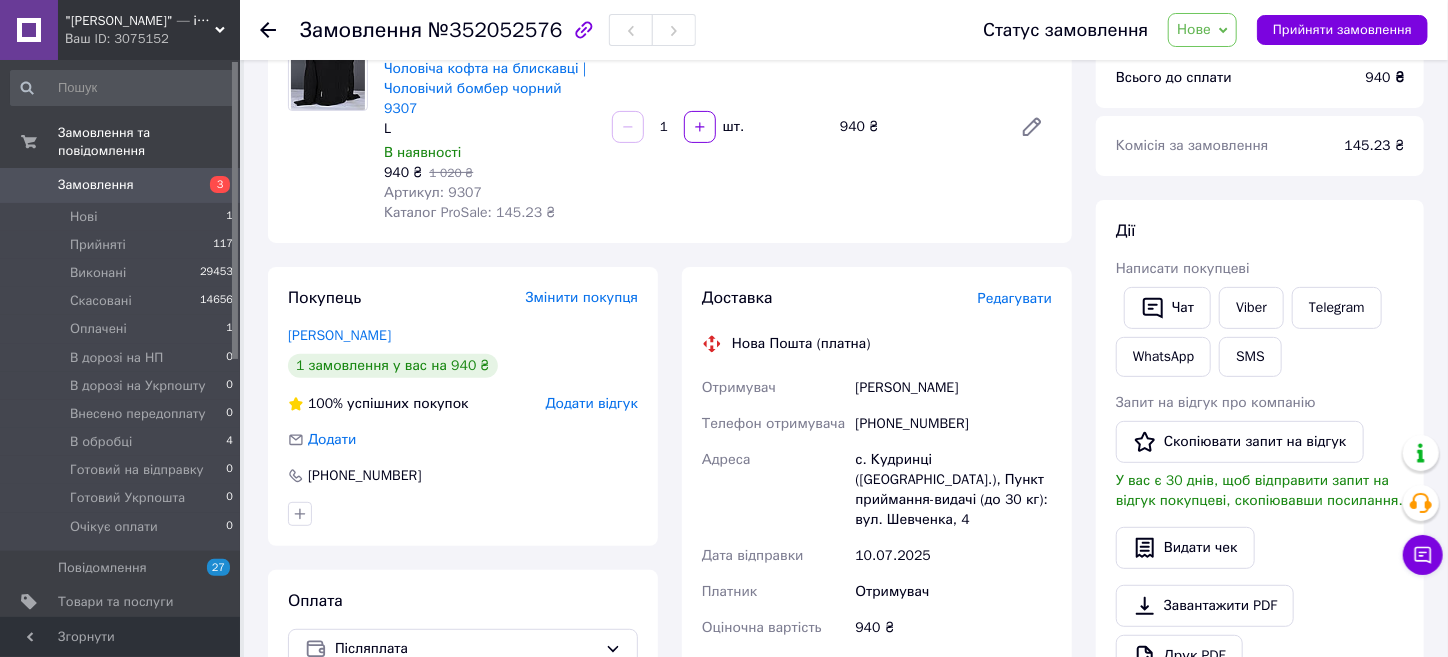 scroll, scrollTop: 0, scrollLeft: 0, axis: both 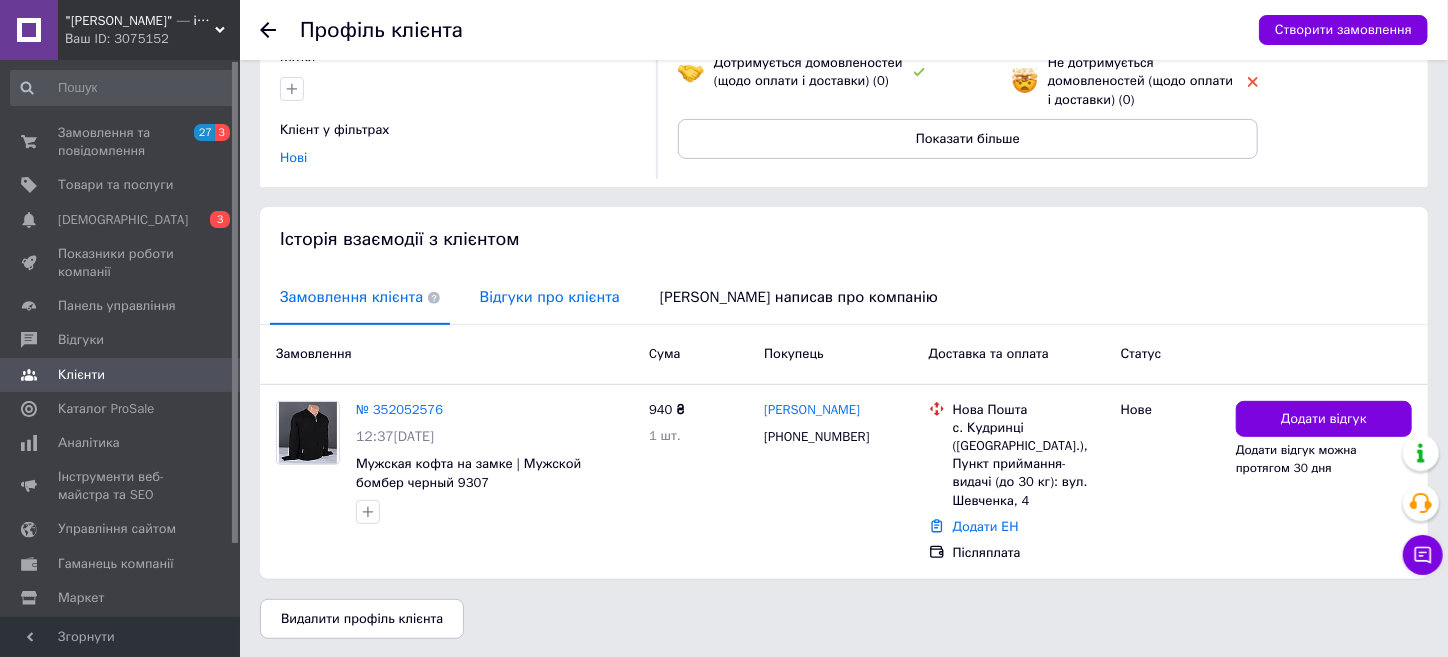click on "Відгуки про клієнта" at bounding box center [550, 297] 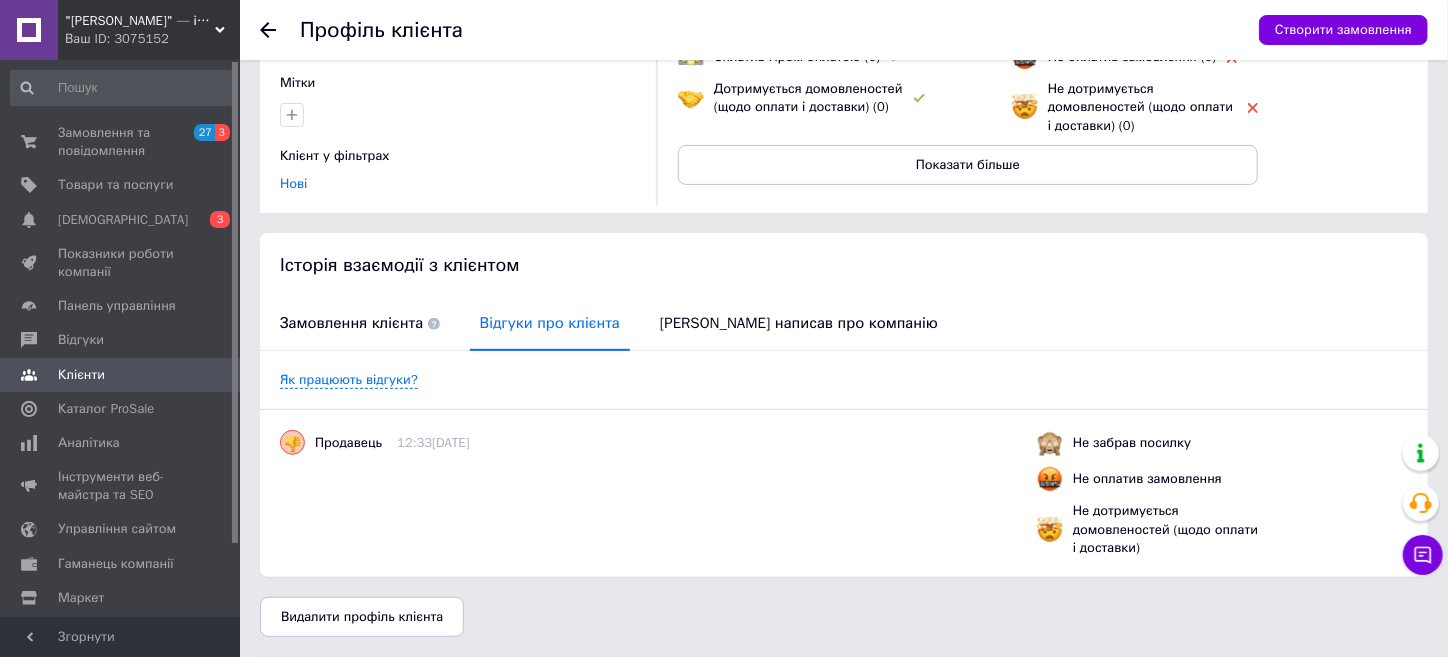 scroll, scrollTop: 228, scrollLeft: 0, axis: vertical 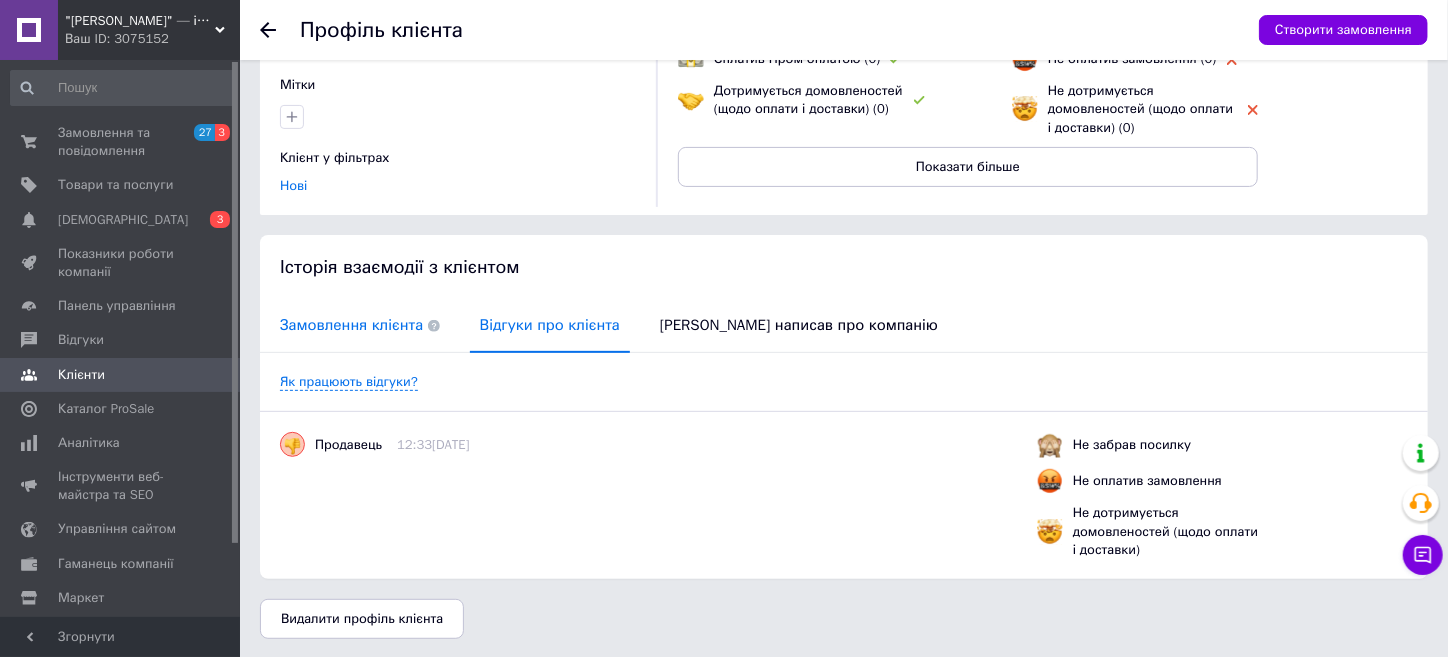 click on "Замовлення клієнта" at bounding box center (360, 325) 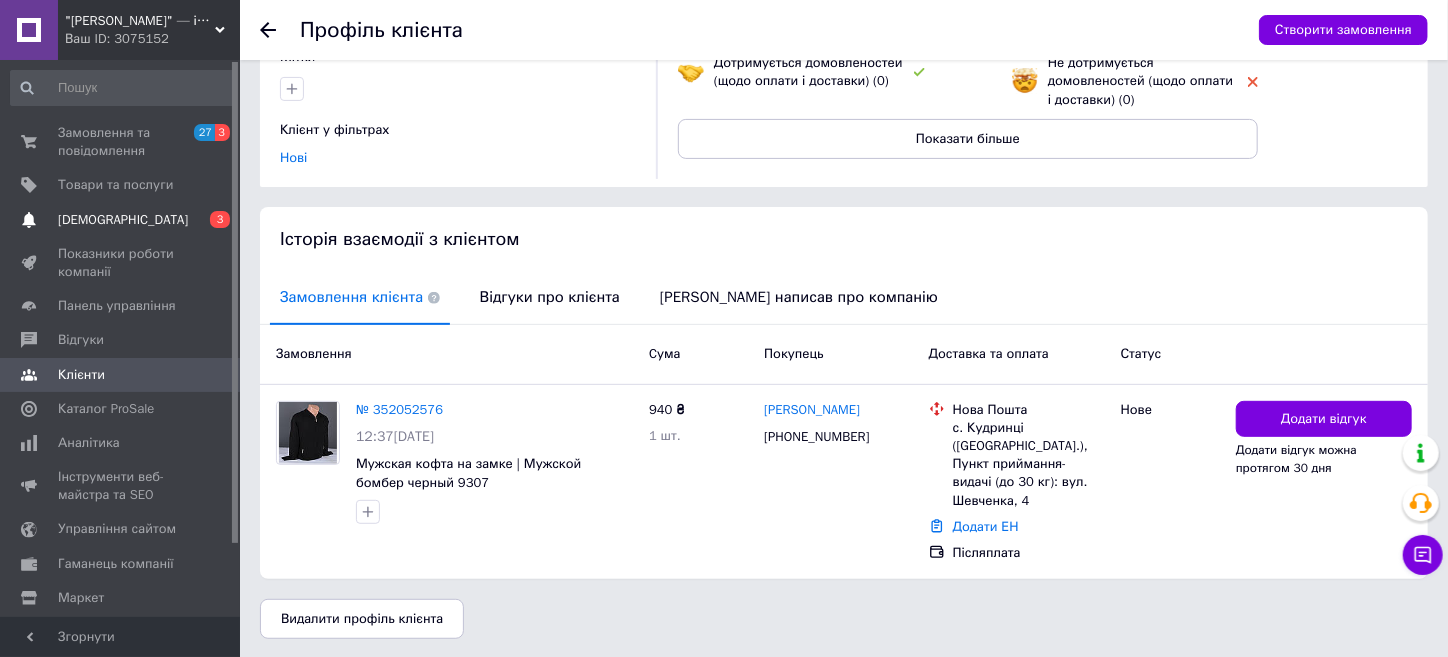 click on "[DEMOGRAPHIC_DATA]" at bounding box center (123, 220) 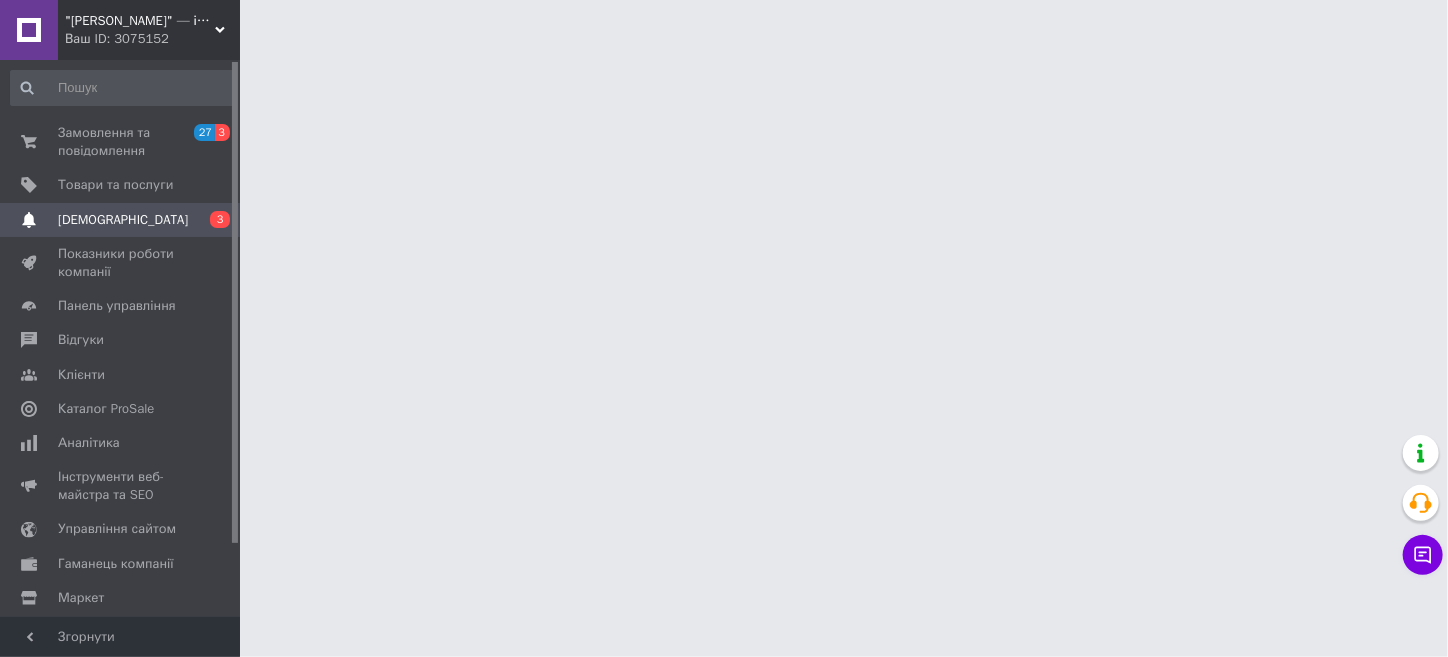scroll, scrollTop: 0, scrollLeft: 0, axis: both 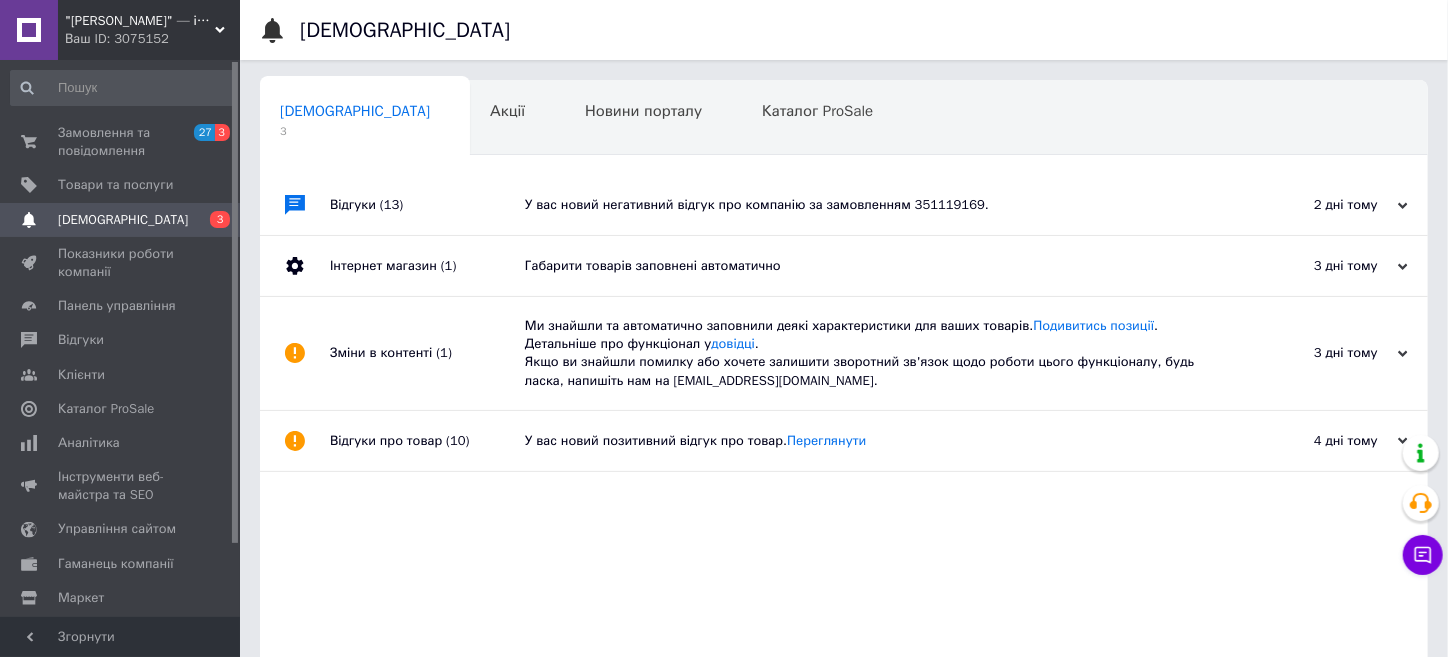 drag, startPoint x: 132, startPoint y: 136, endPoint x: 1179, endPoint y: 583, distance: 1138.4279 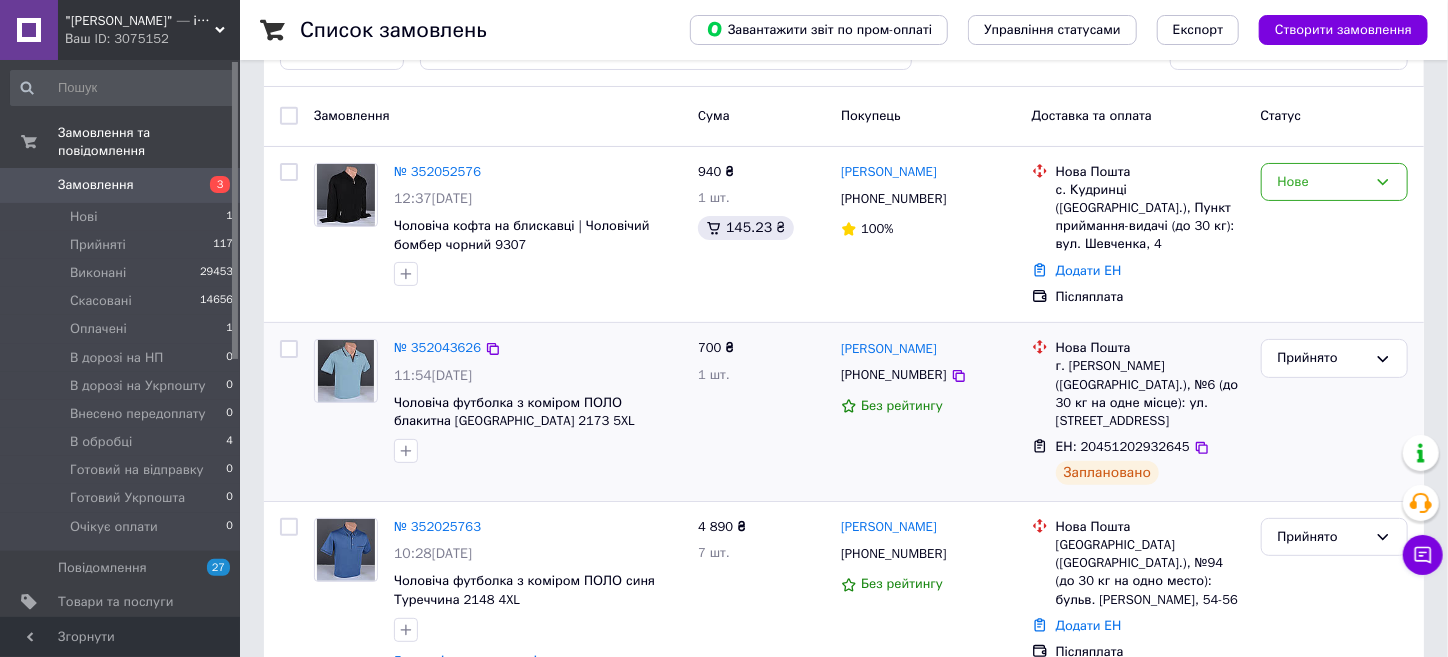scroll, scrollTop: 99, scrollLeft: 0, axis: vertical 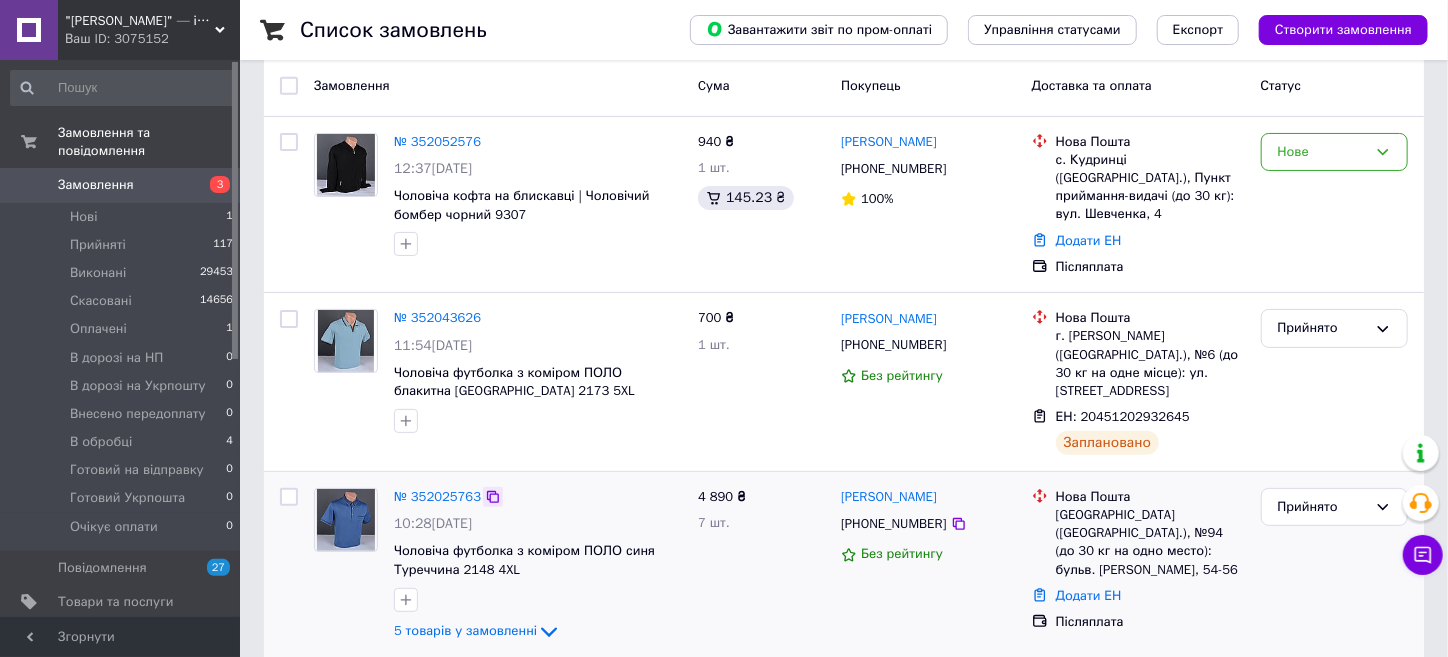 click 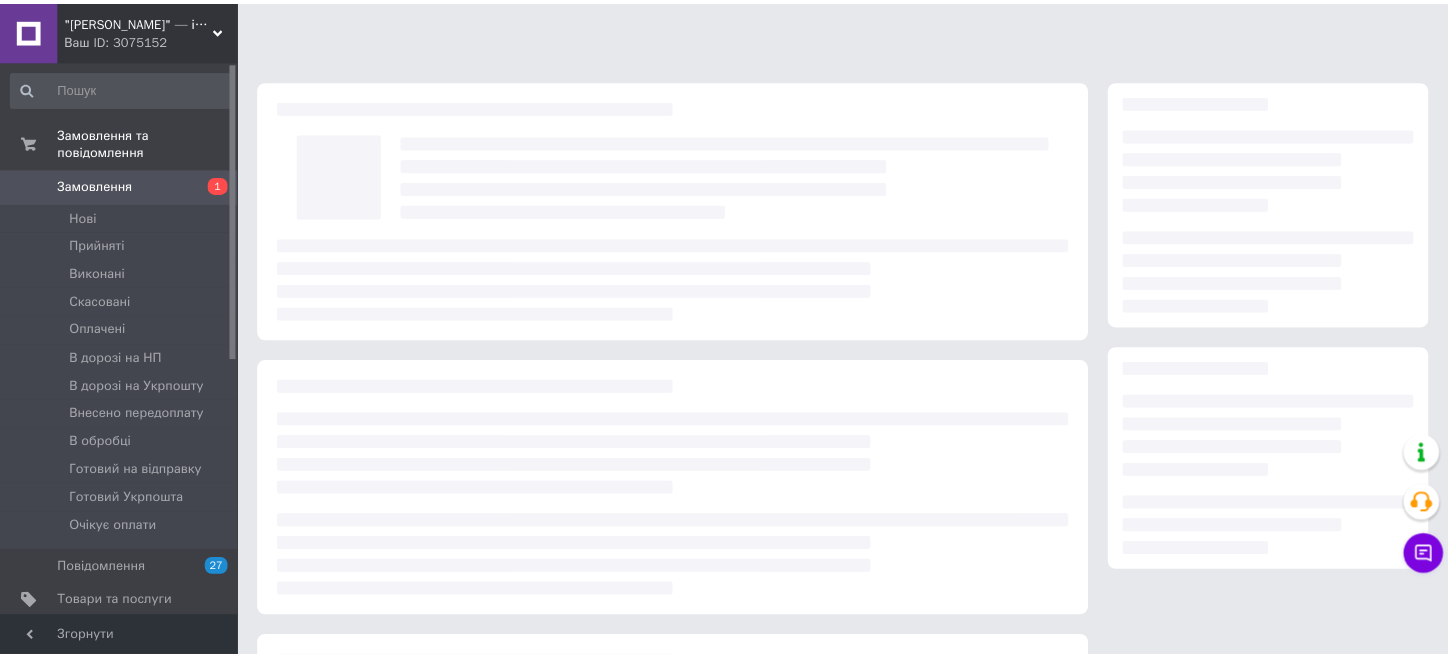 scroll, scrollTop: 0, scrollLeft: 0, axis: both 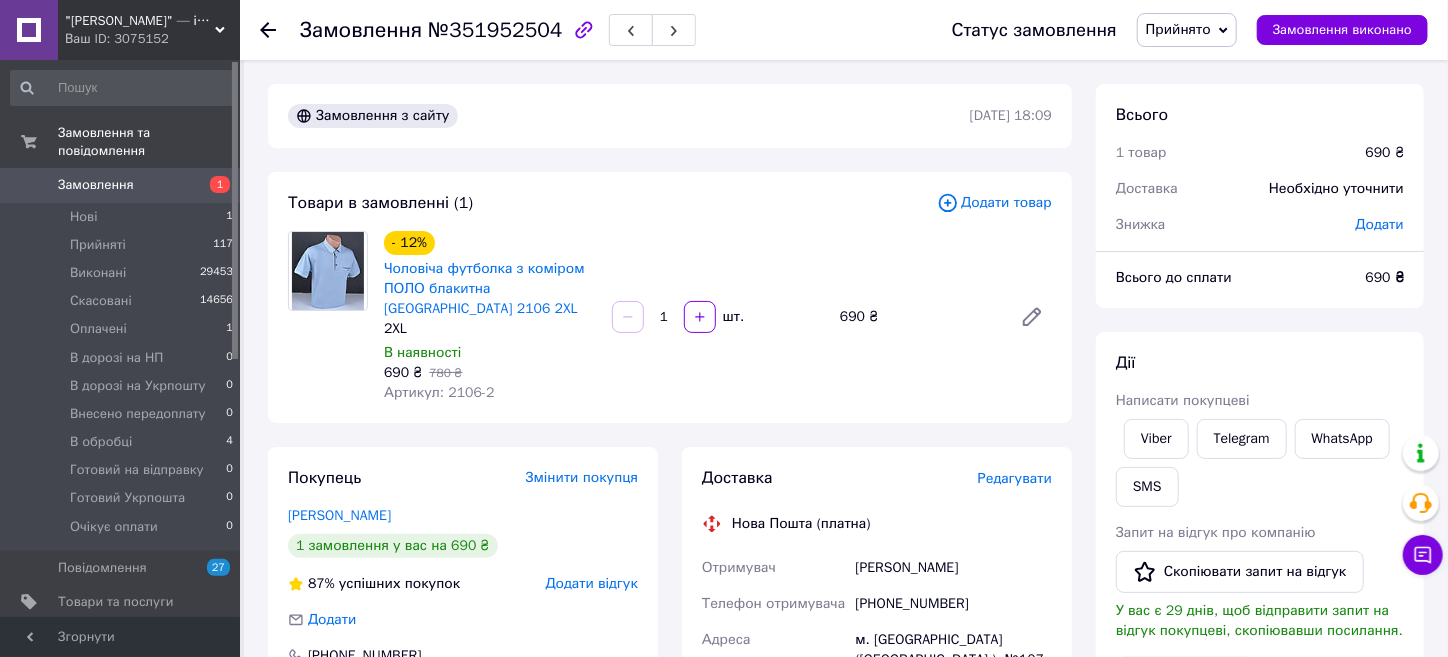 click on "Додати товар" at bounding box center [994, 203] 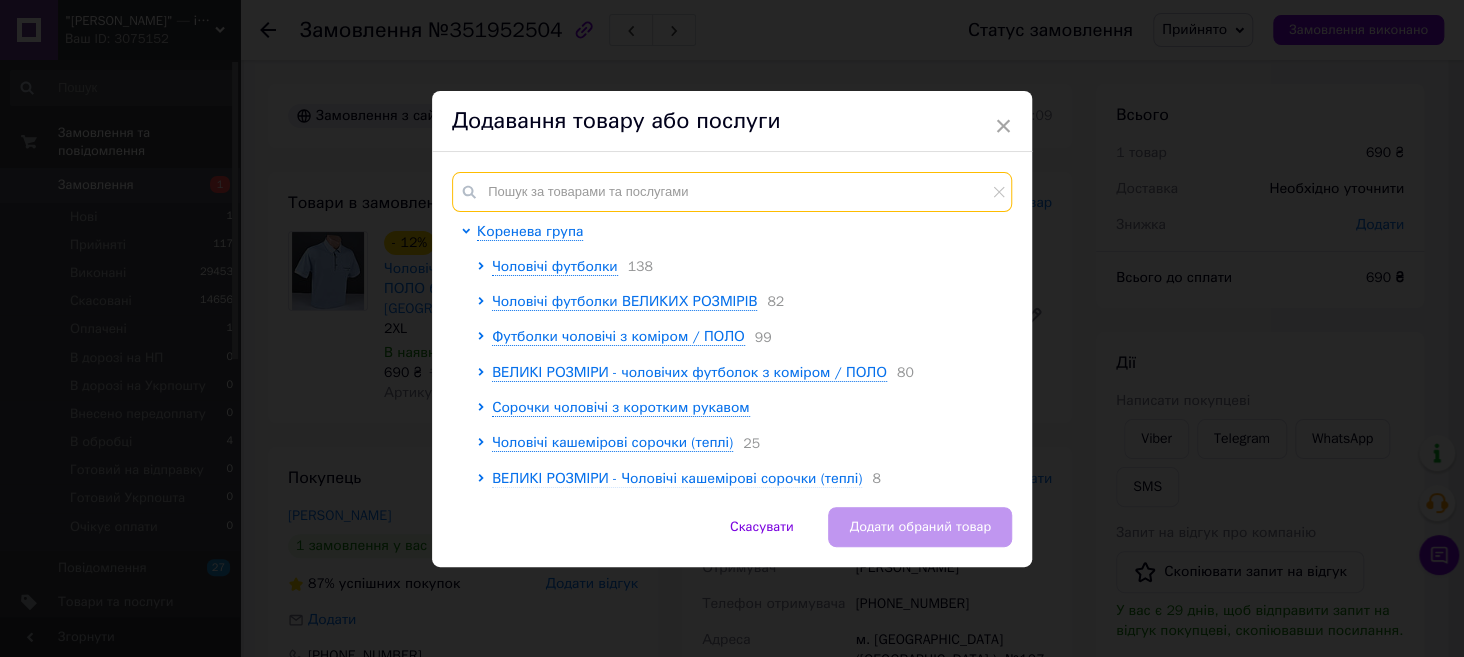 click at bounding box center (732, 192) 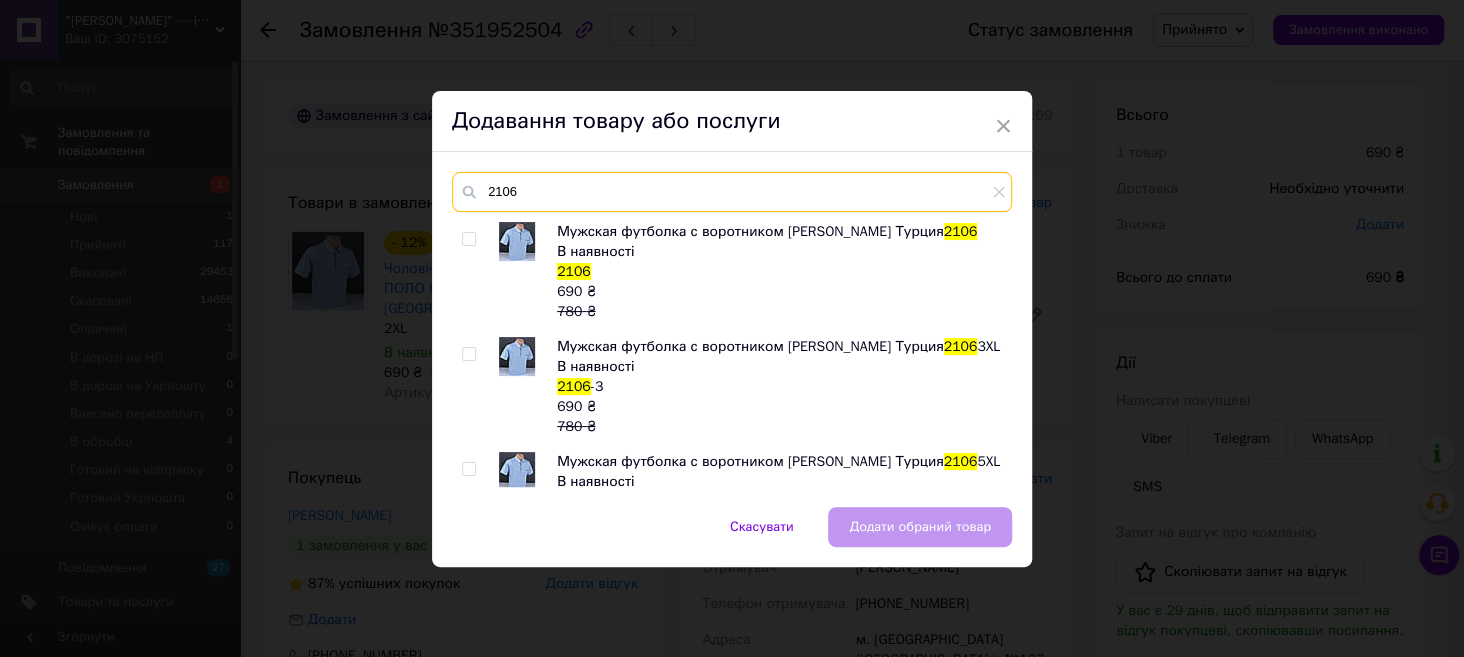 type on "2106" 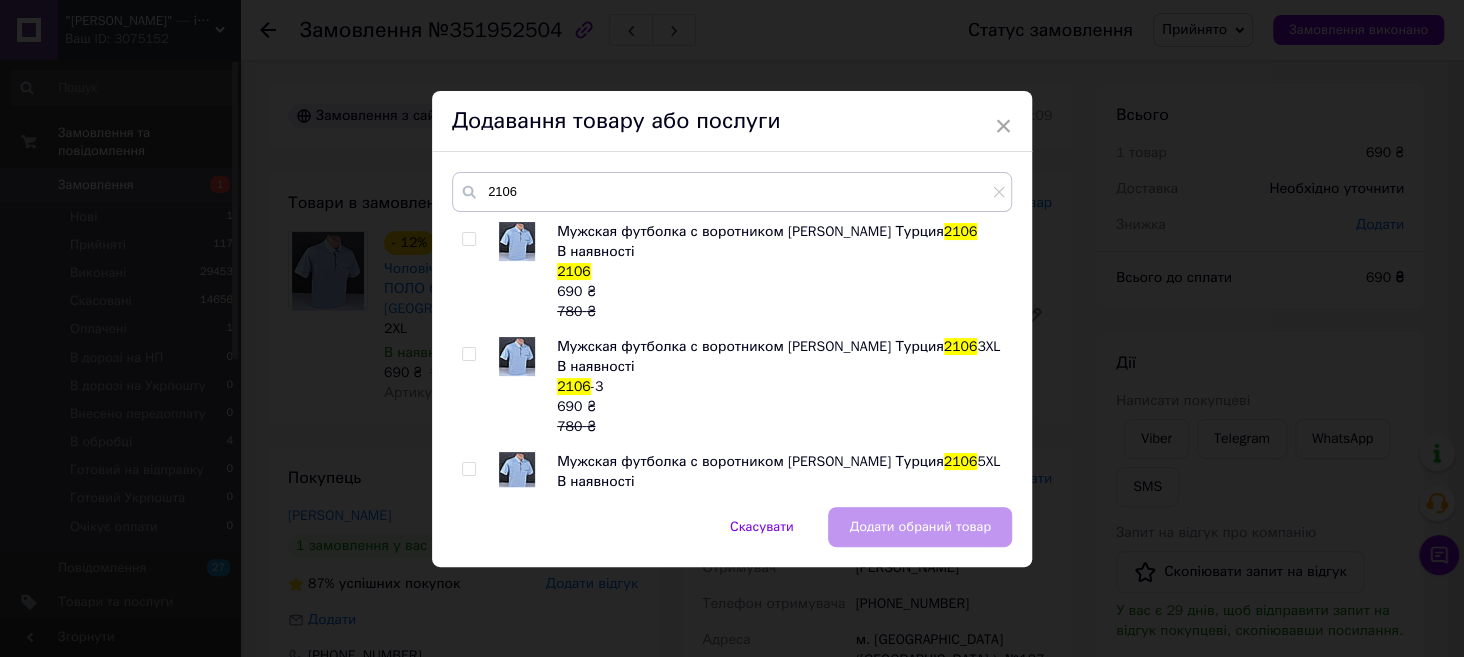 click at bounding box center [468, 354] 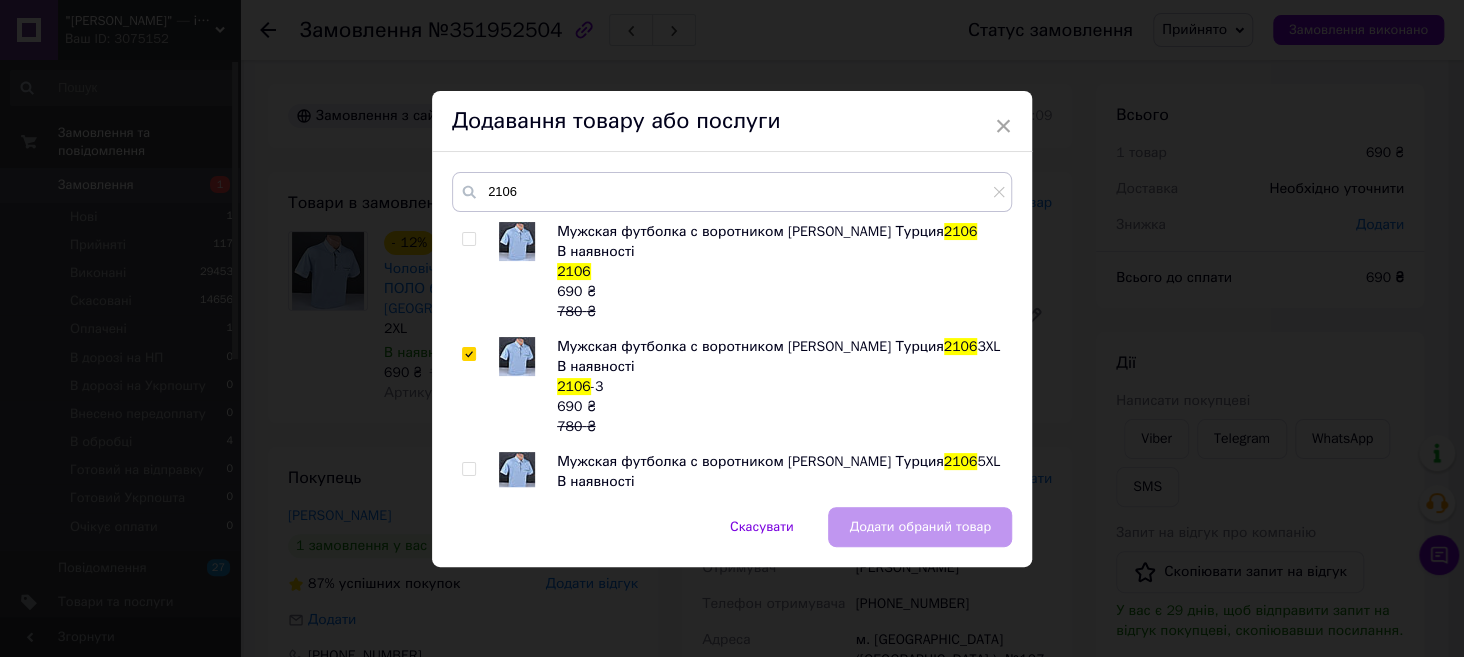 checkbox on "true" 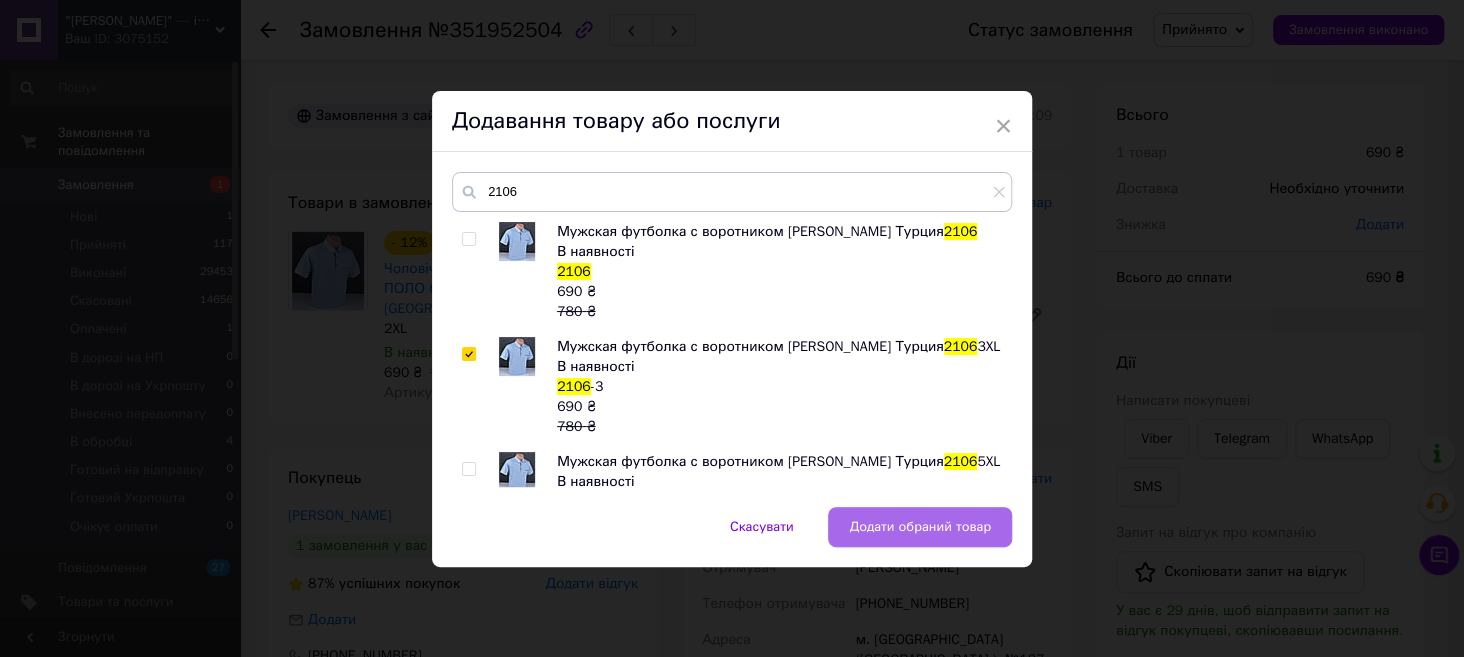 click on "Додати обраний товар" at bounding box center (920, 527) 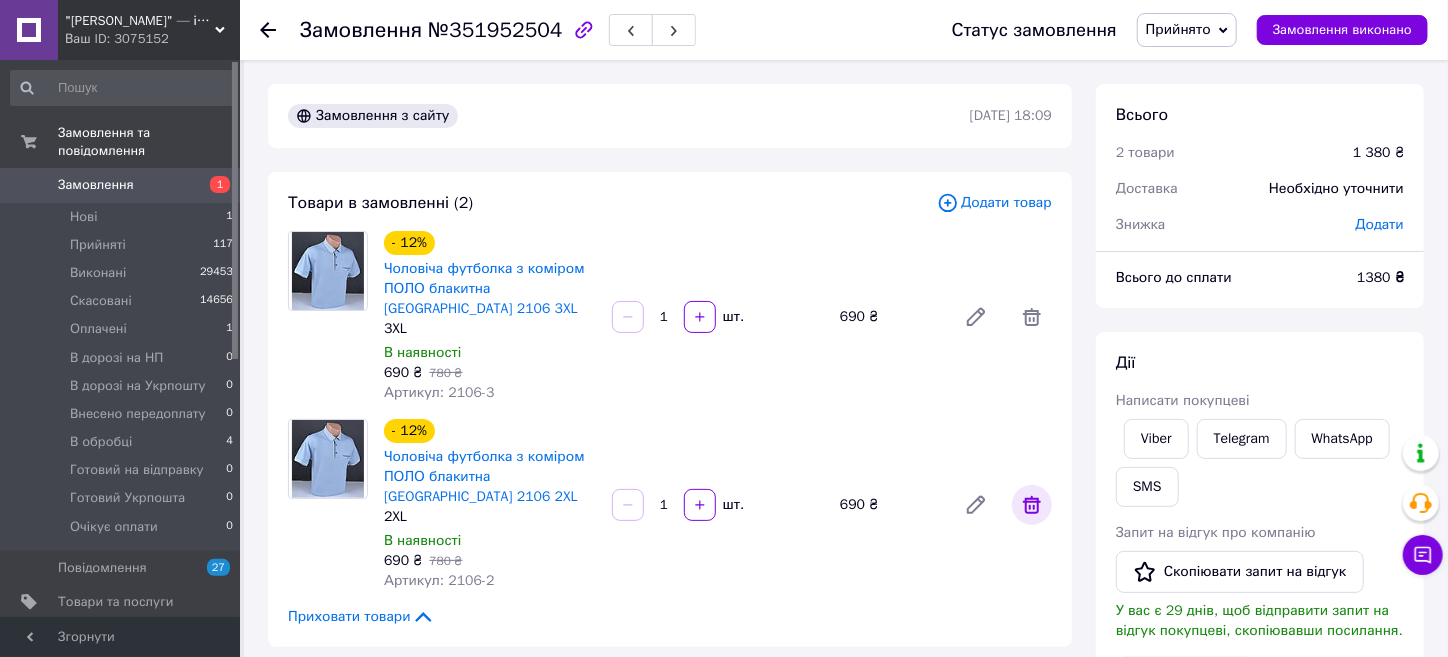 click 